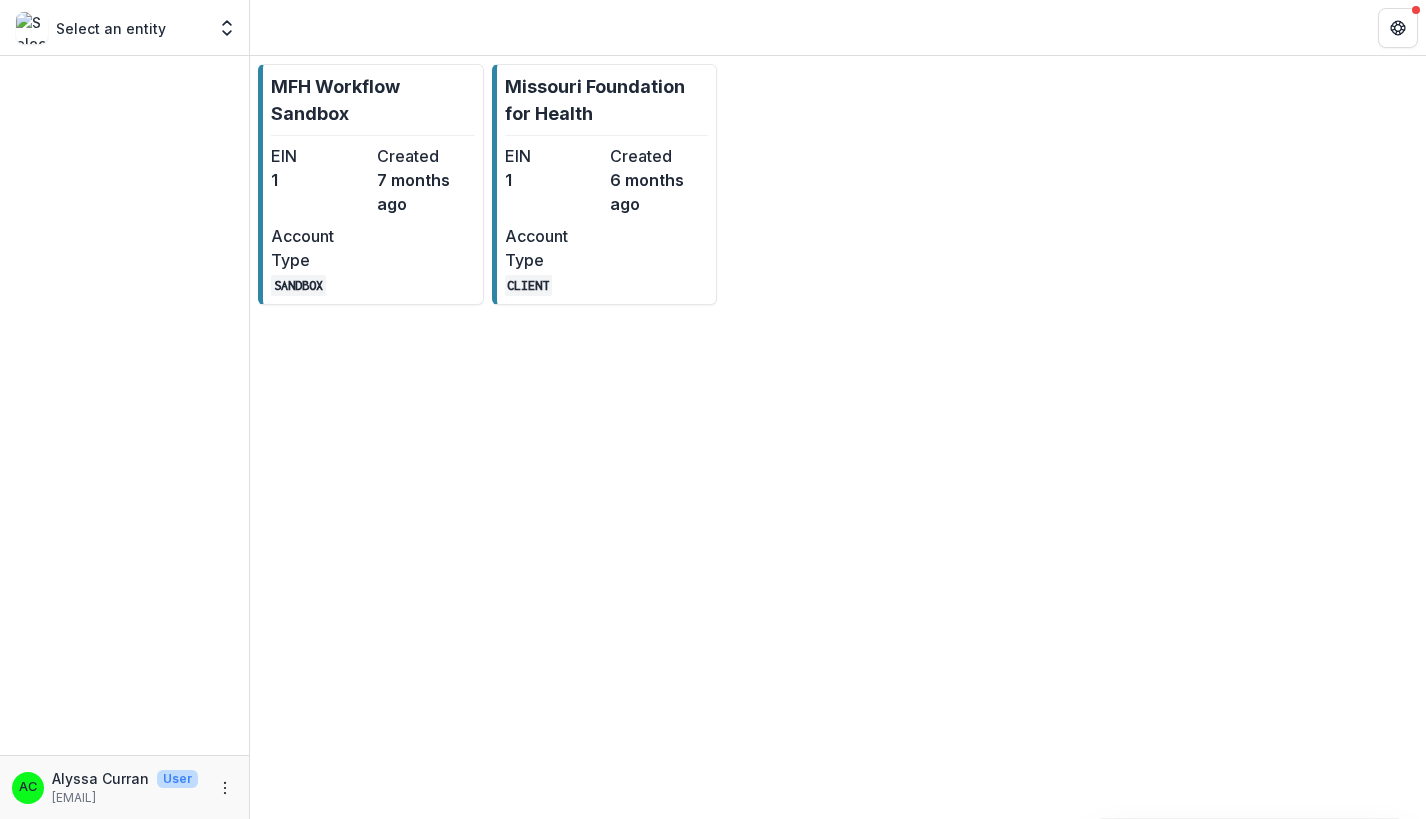 scroll, scrollTop: 0, scrollLeft: 0, axis: both 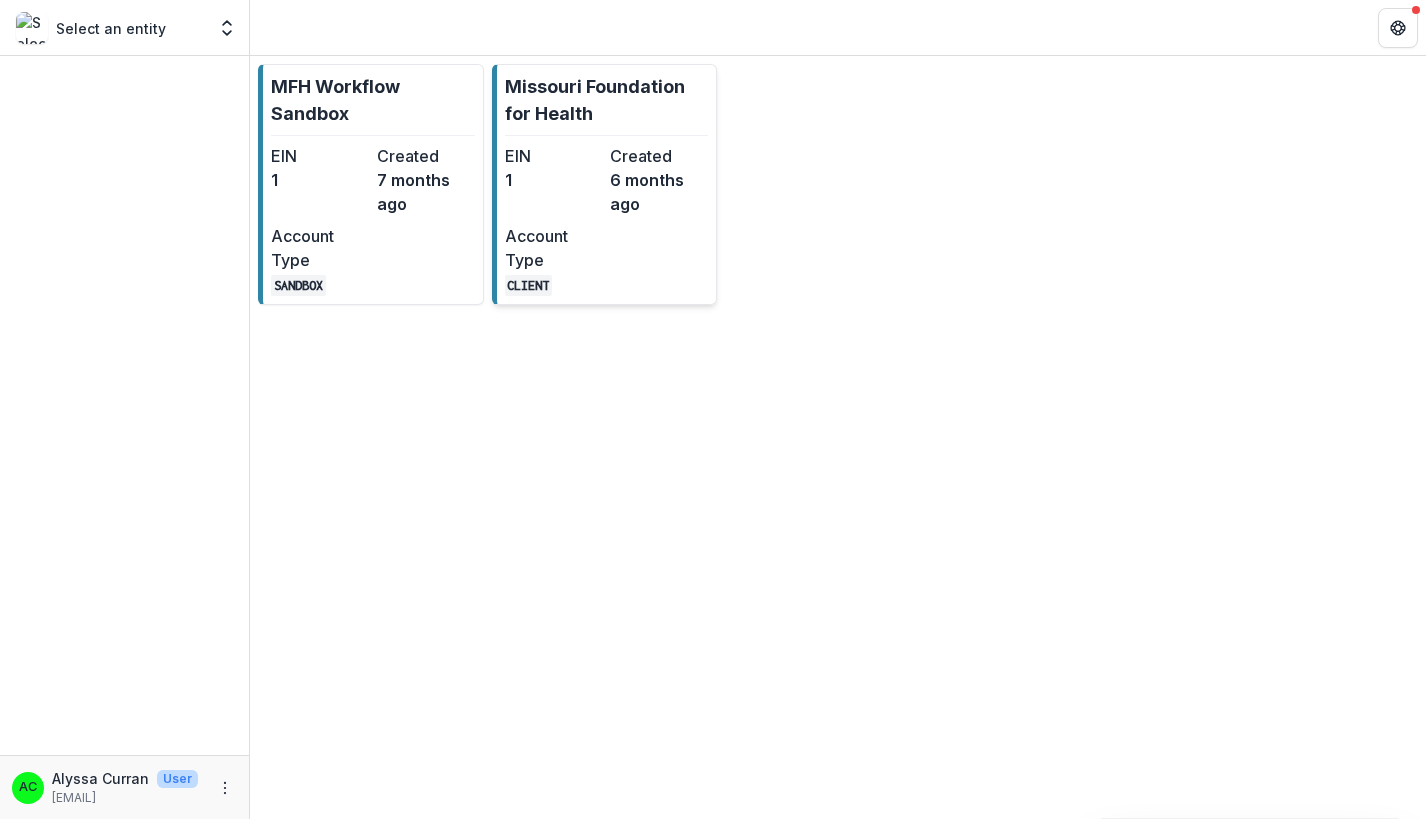 click on "6 months ago" at bounding box center (659, 192) 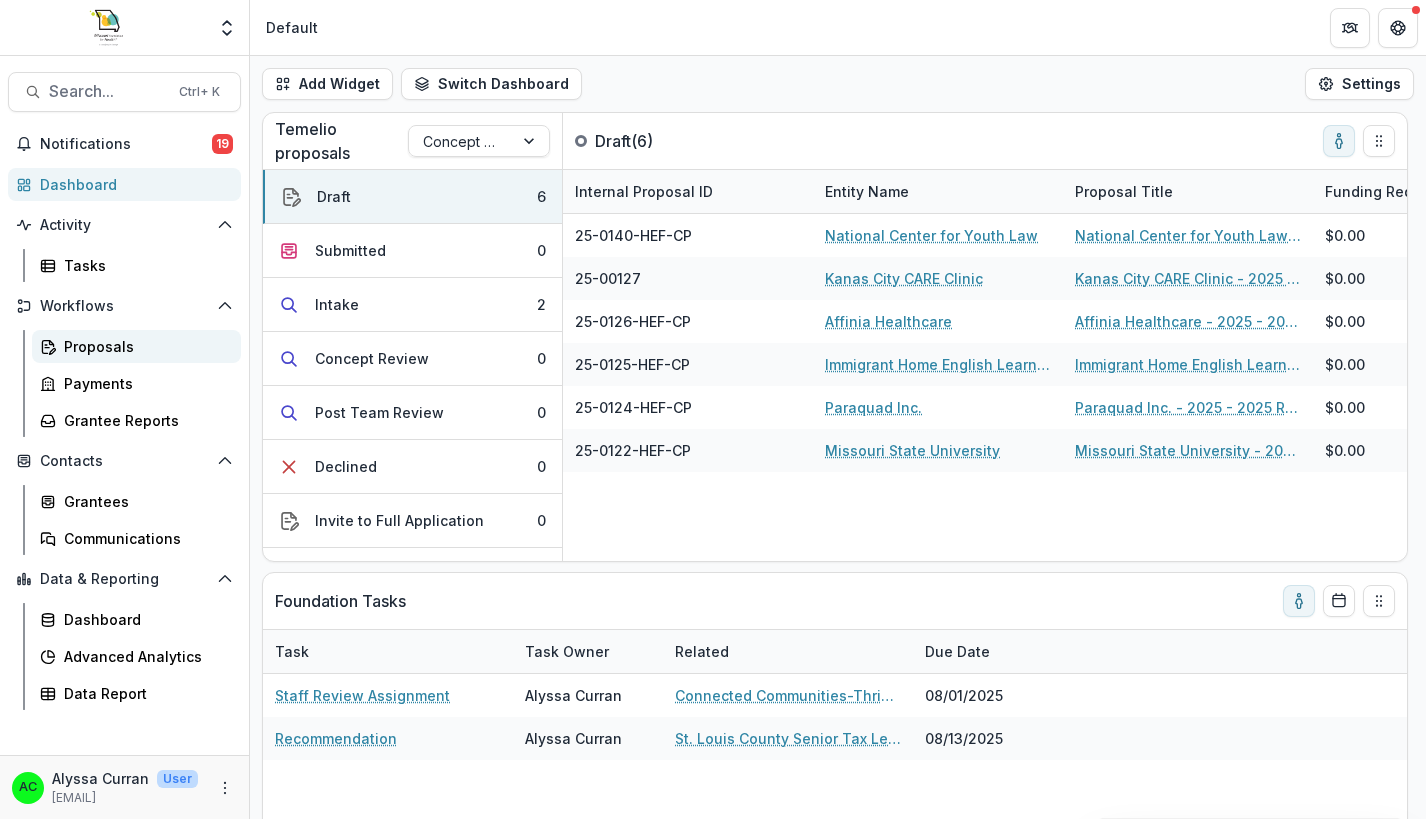 click on "Proposals" at bounding box center [136, 346] 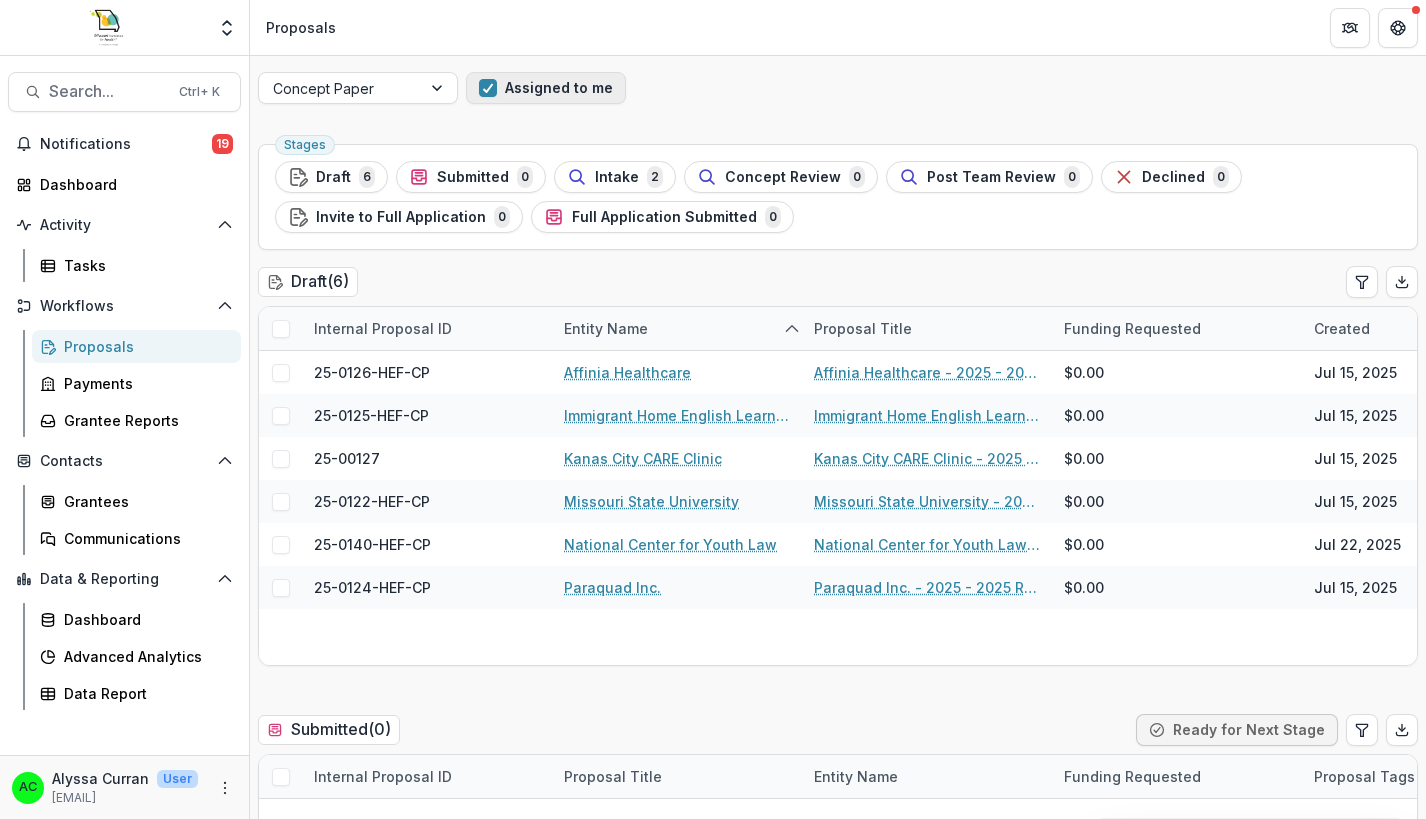 click at bounding box center [488, 88] 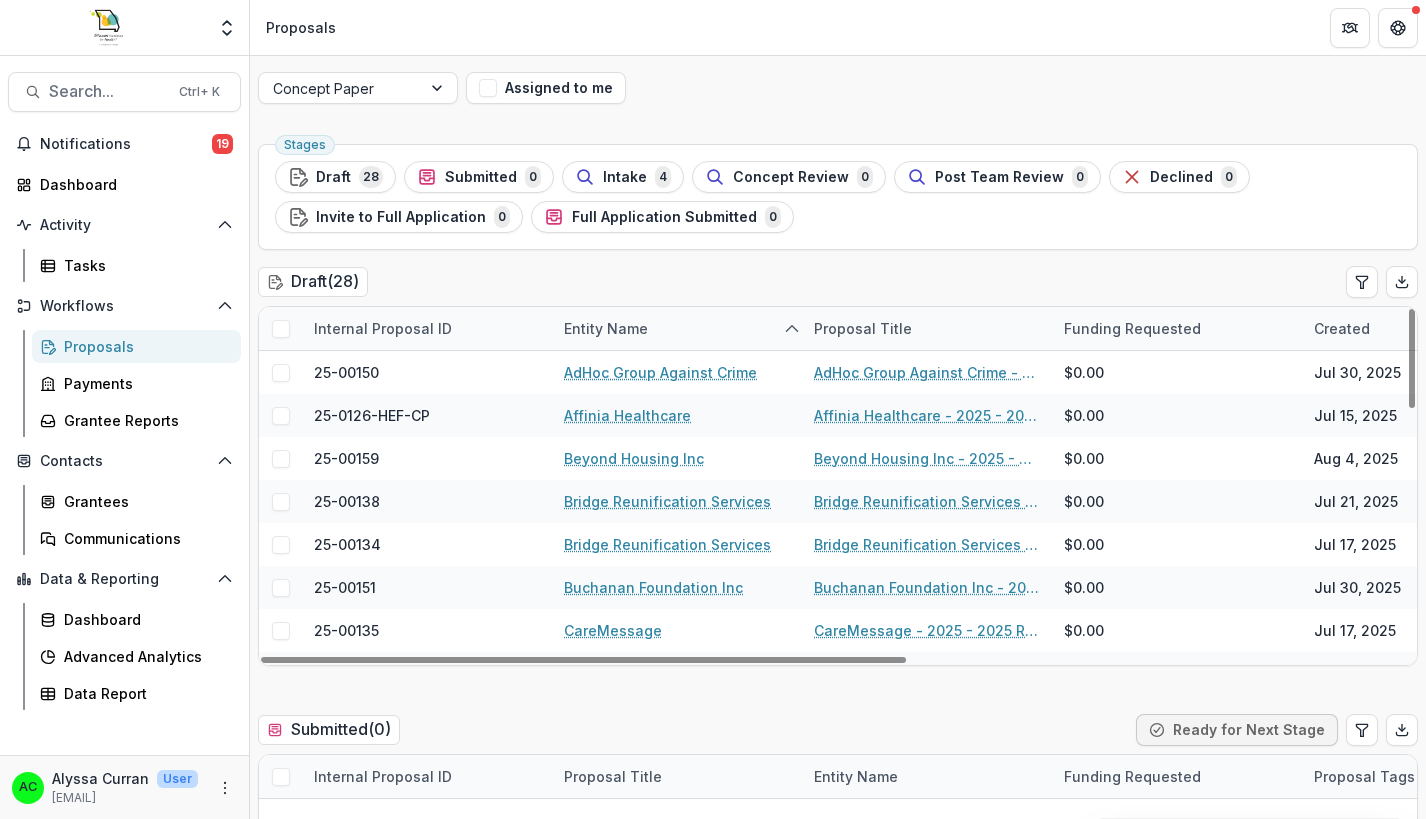 type 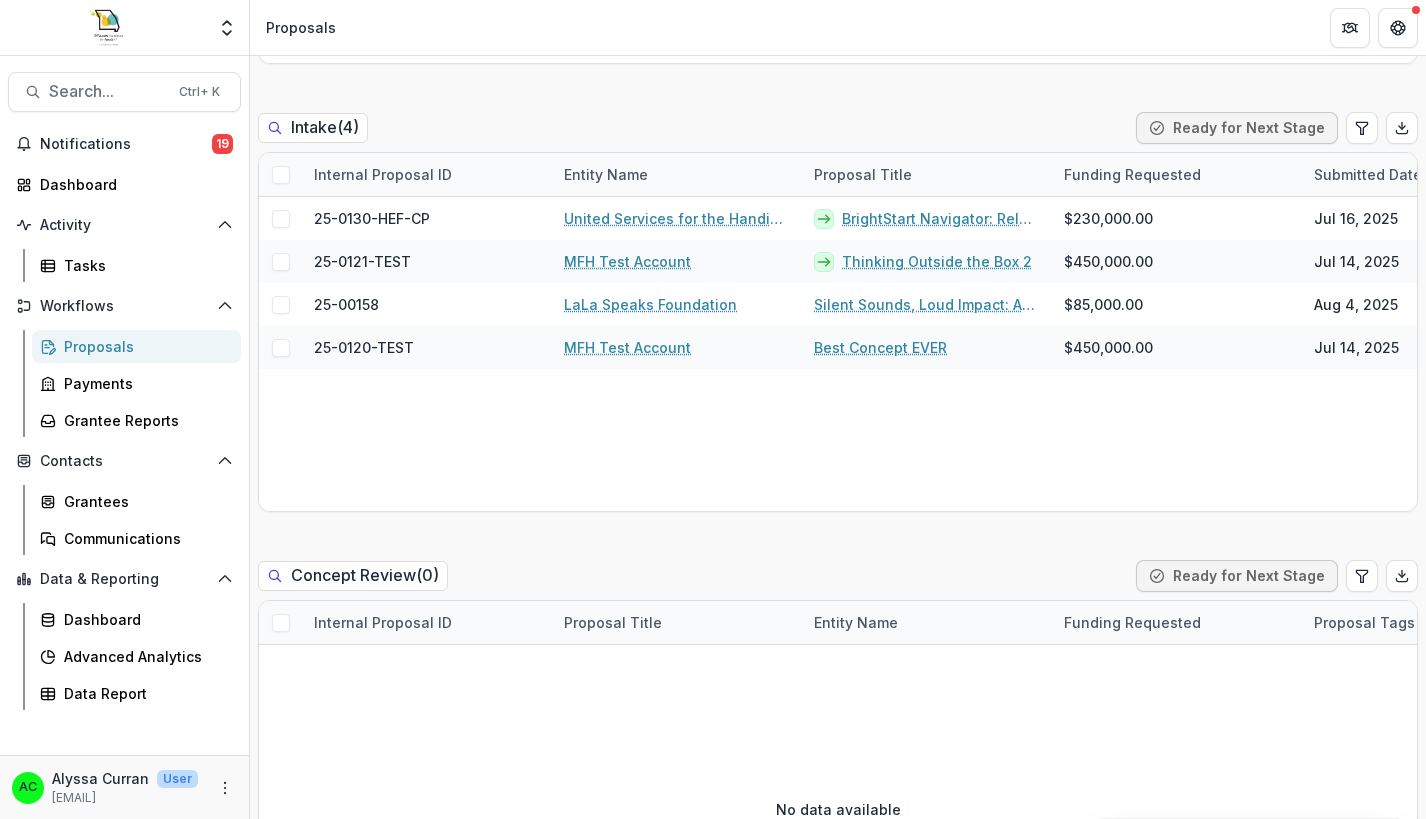 scroll, scrollTop: 1052, scrollLeft: 0, axis: vertical 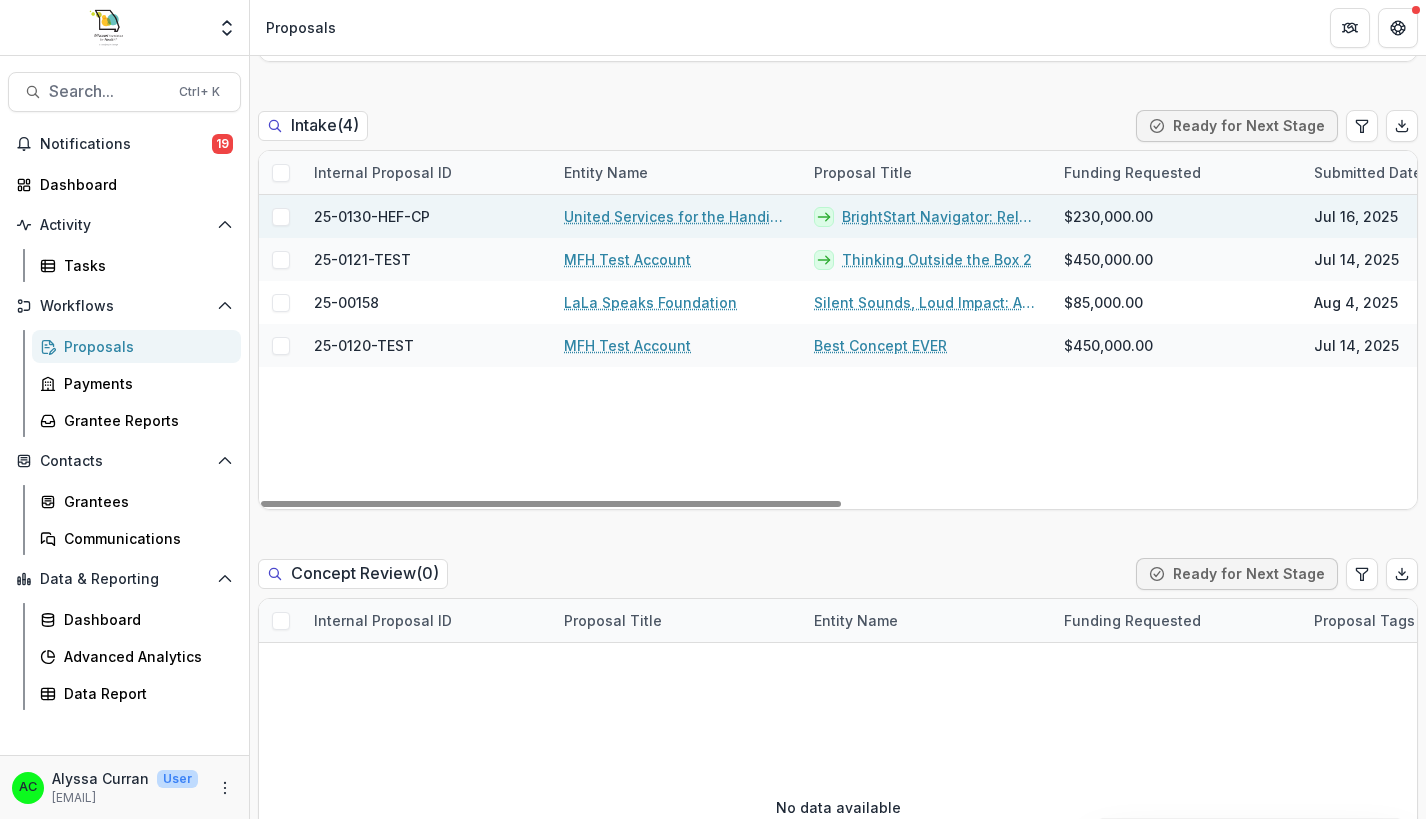 click on "BrightStart Navigator: Relational Navigation for Developmental Equity in Eastern Missouri" at bounding box center [941, 216] 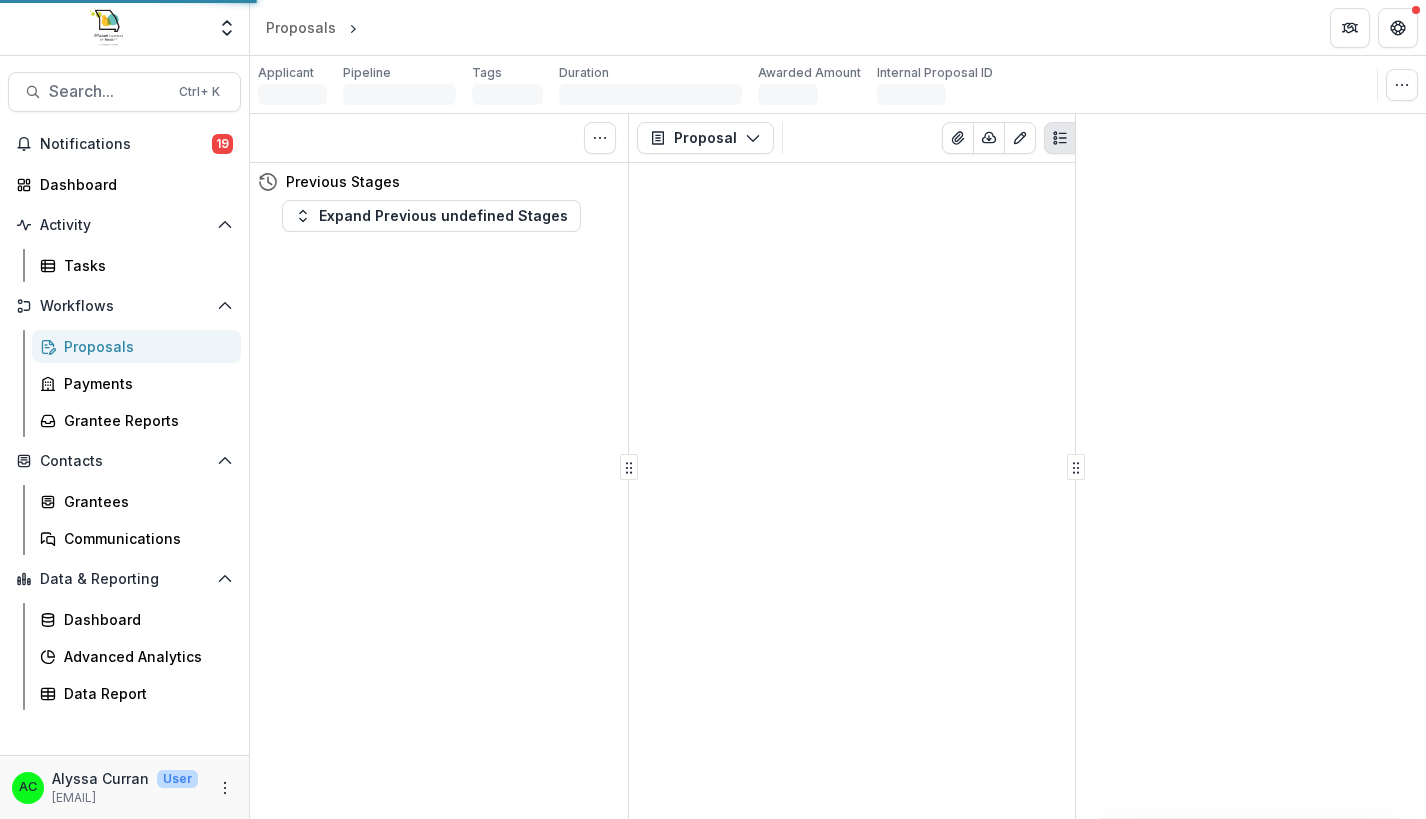 scroll, scrollTop: 0, scrollLeft: 0, axis: both 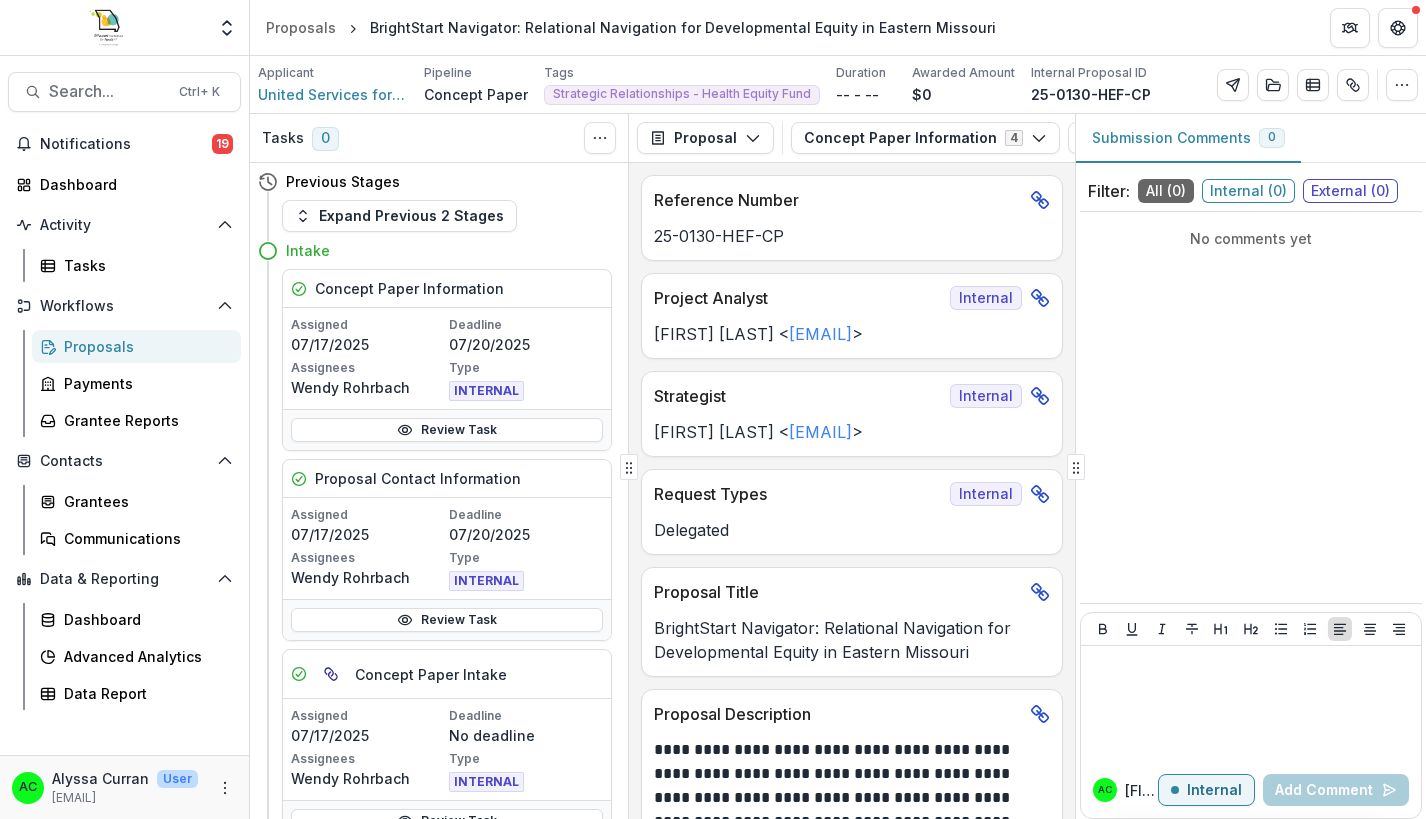 click at bounding box center (1075, 466) 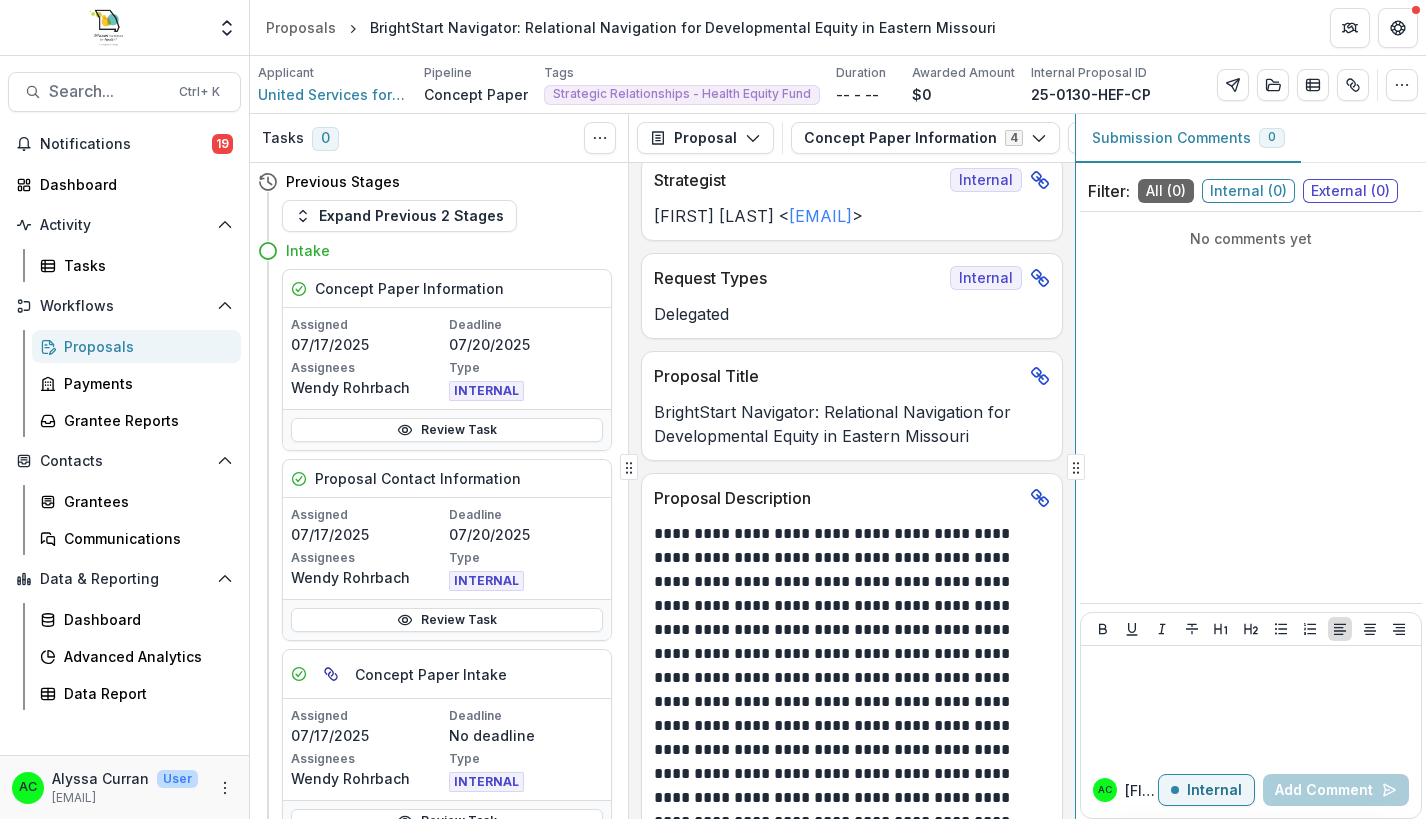 scroll, scrollTop: 33, scrollLeft: 0, axis: vertical 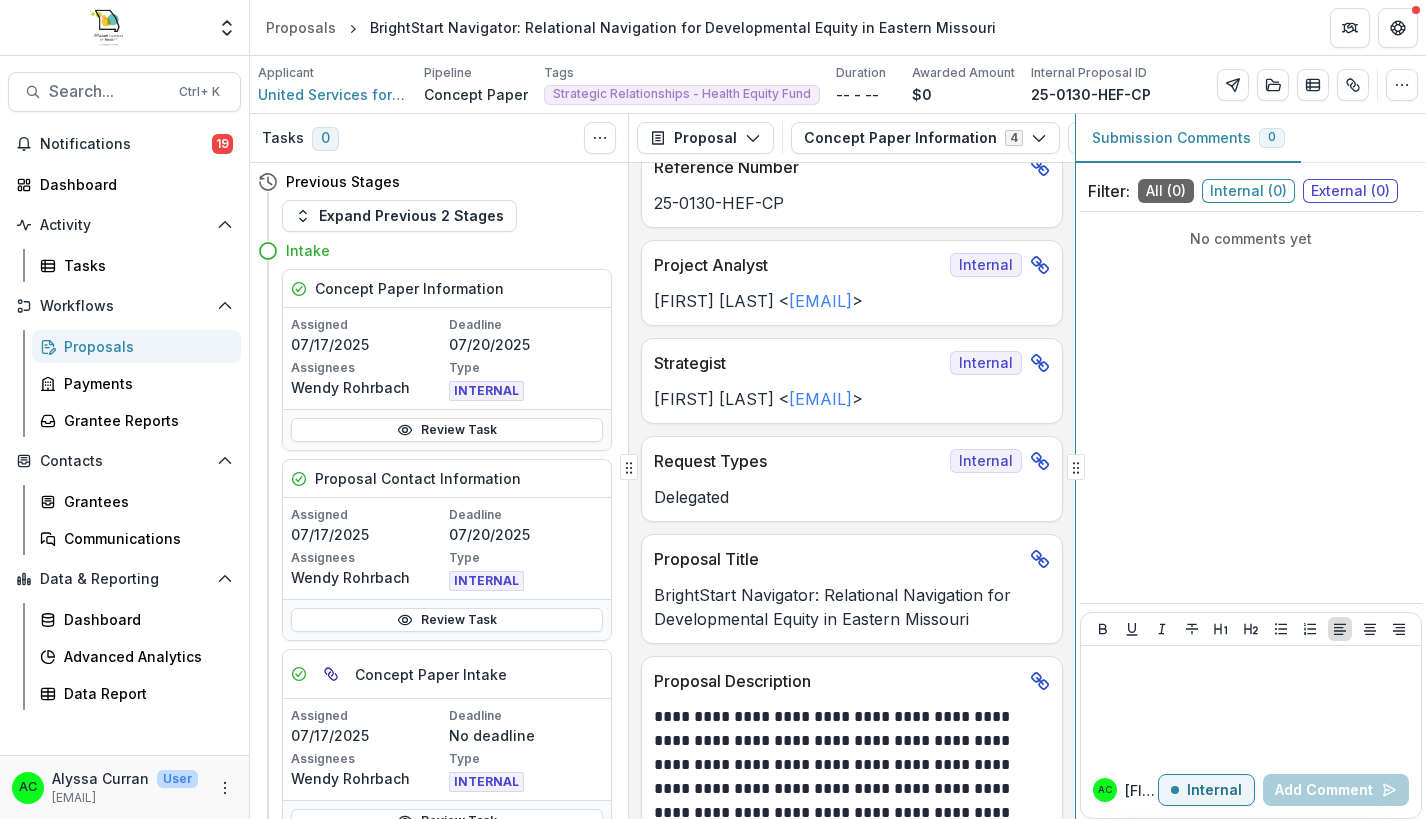 click on "Tasks 0 Show Cancelled Tasks Previous Stages Expand Previous 2 Stages Intake Concept Paper Information Assigned [DATE] Deadline [DATE] Assignees [FIRST] [LAST] Type INTERNAL Review Task Proposal Contact Information Assigned [DATE] Deadline [DATE] Assignees [FIRST] [LAST] Type INTERNAL Review Task Concept Paper Intake Assigned [DATE] Deadline No deadline Assignees [FIRST] [LAST] Type INTERNAL Review Task Add Internal Reviewer Add External Reviewers Concept Review Concept Paper Review Incomplete Post Team Review Project Analyst Review - Grants Incomplete Concept Paper Recommendation Incomplete Declined Declination Communication Incomplete Invite to Full Application Full Application Submitted Proposal Proposal Payments Reports Grant Agreements Board Summaries Bank Details Concept Paper Information 4 Forms (4) United Services for Children - 2025 - 2025 Request for Concept Papers Concept Paper Intake Internal Proposal Contact Information Internal Concept Paper Information Internal Word Download" at bounding box center (838, 466) 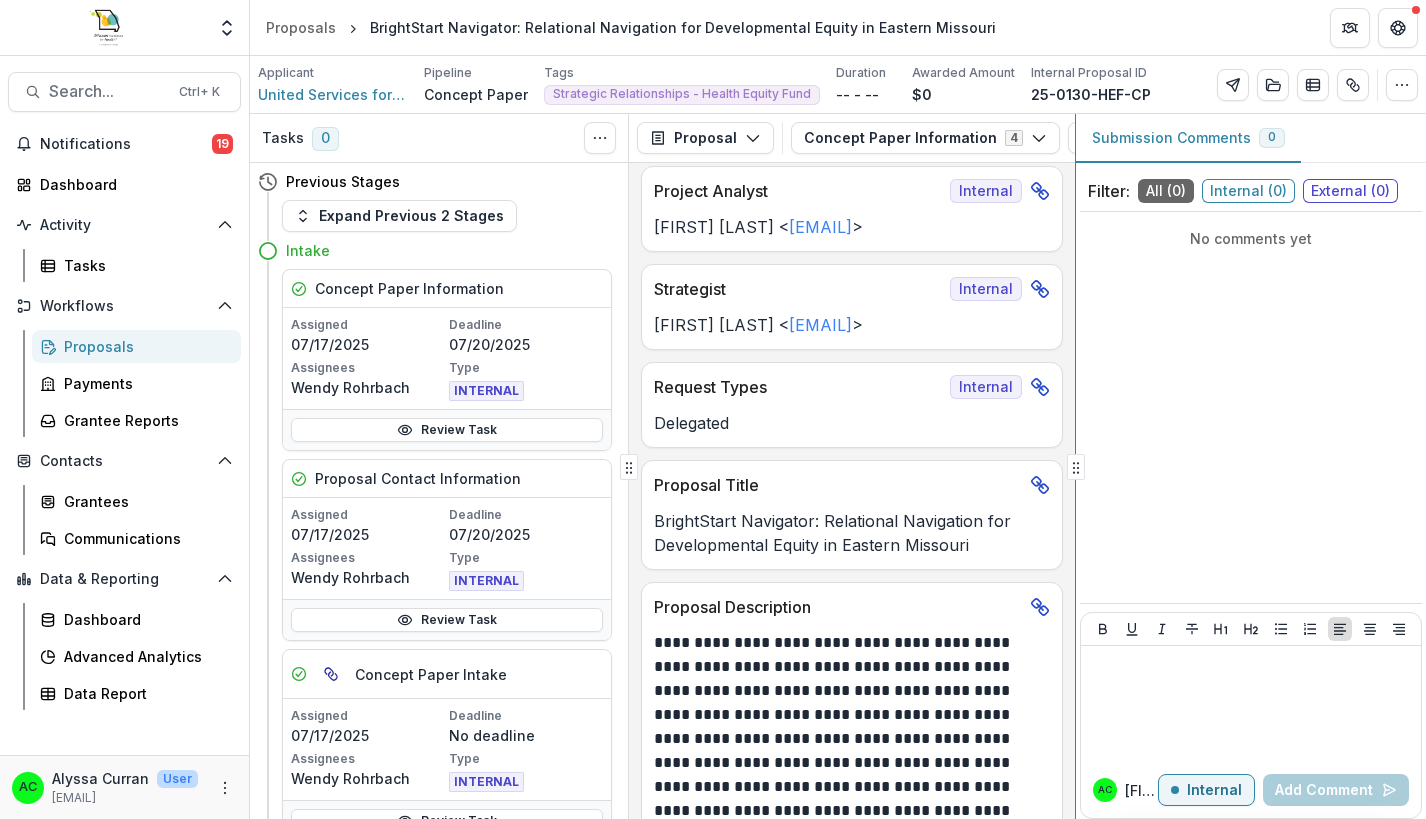 scroll, scrollTop: 0, scrollLeft: 0, axis: both 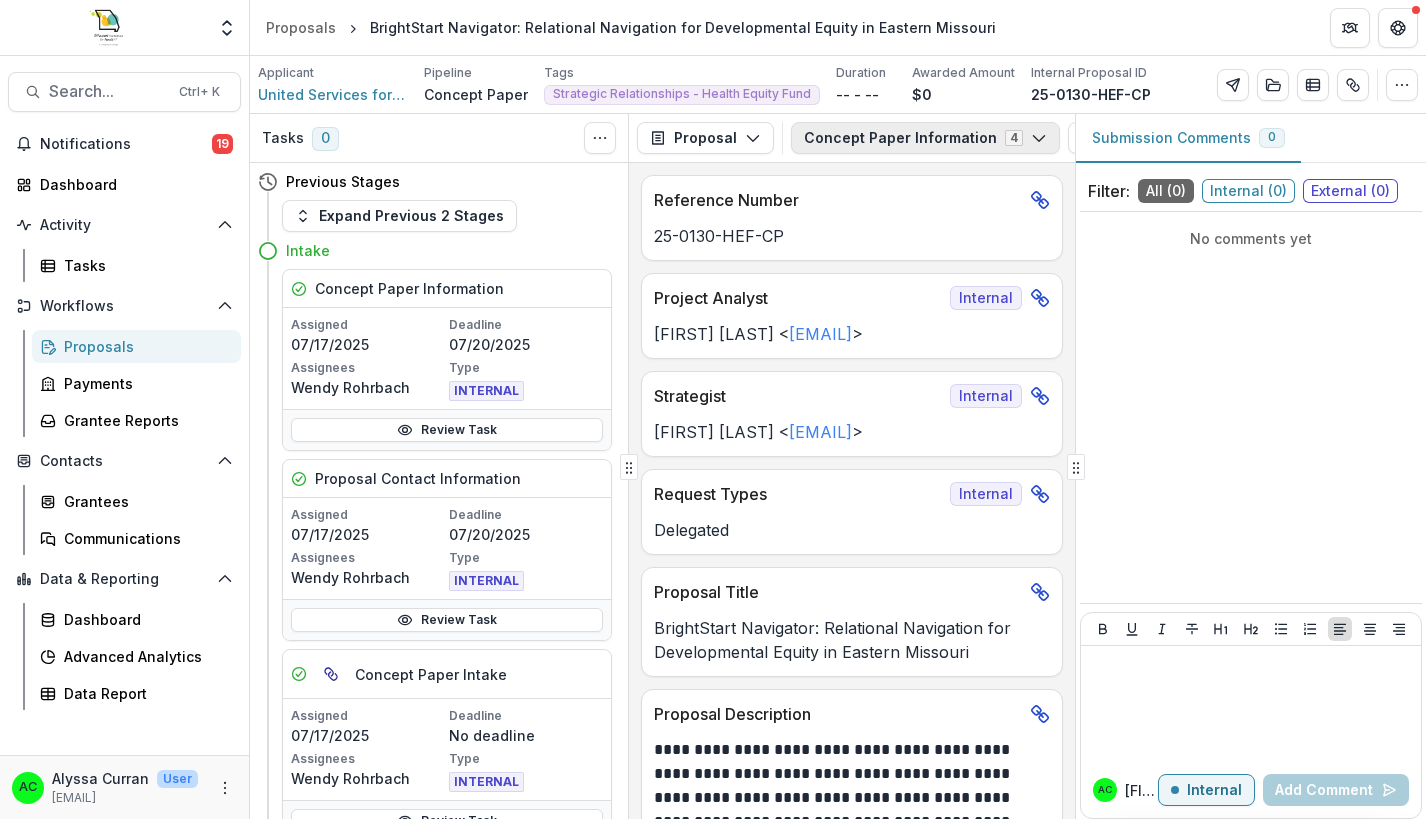 click 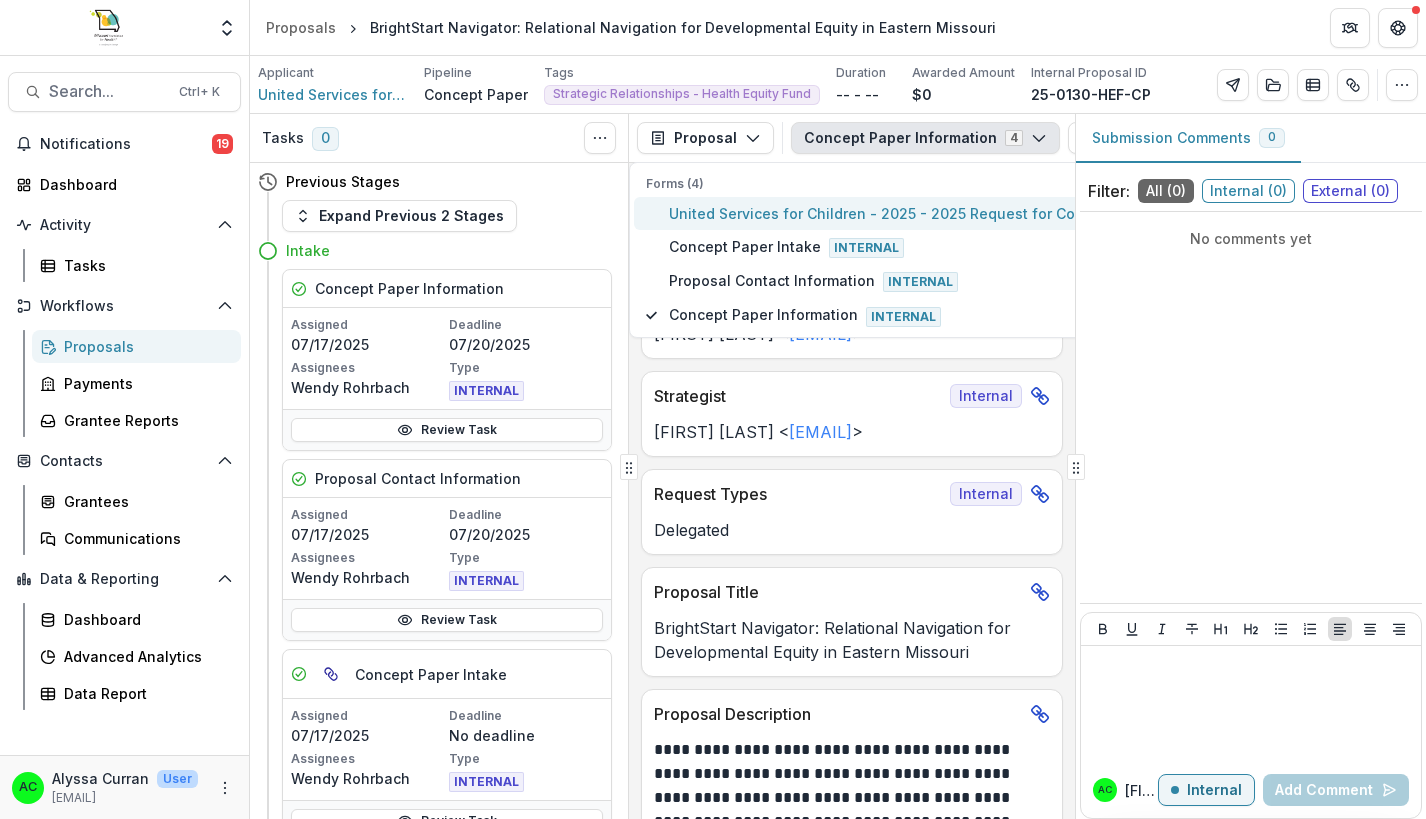 type on "0" 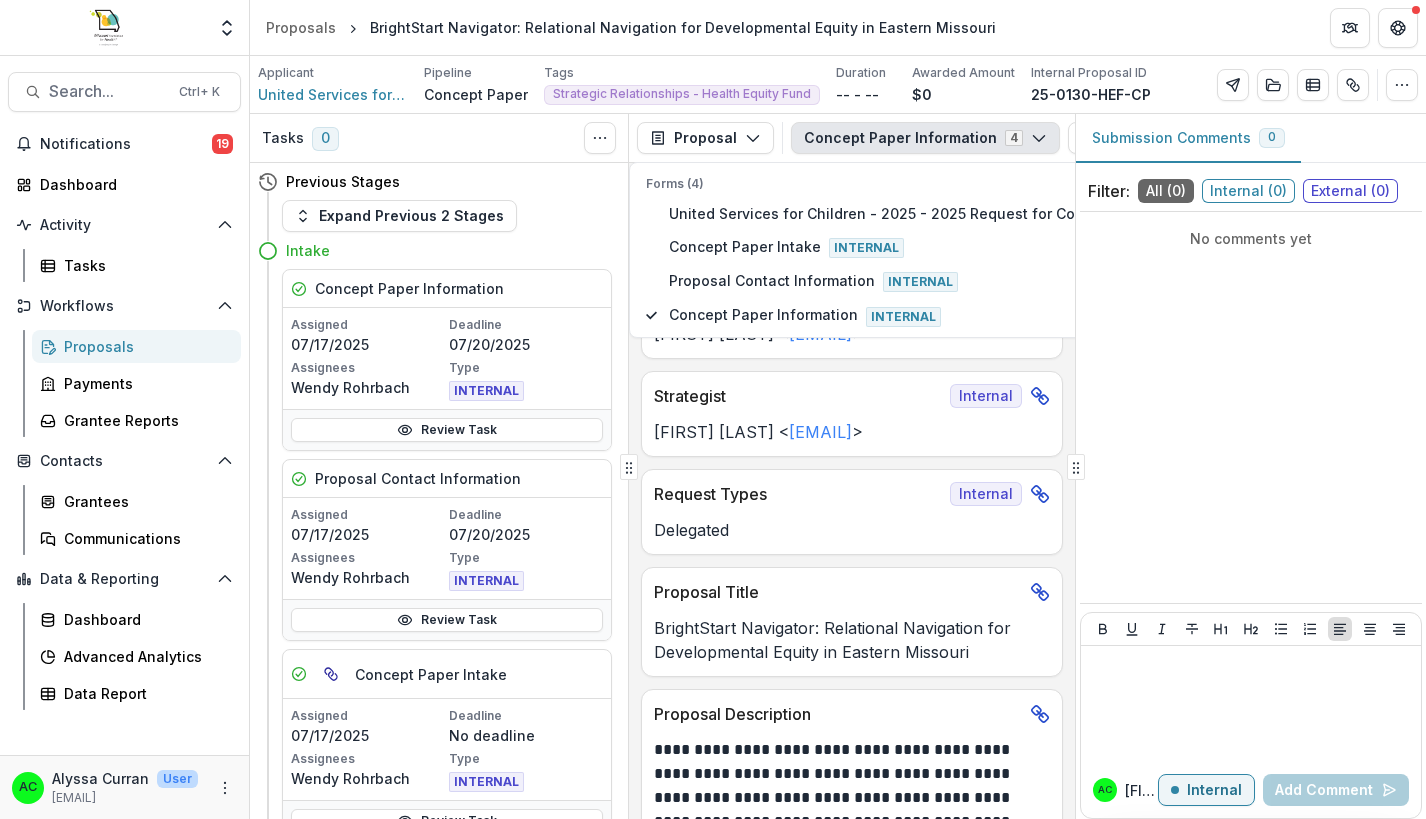 click on "No comments yet" at bounding box center [1251, 407] 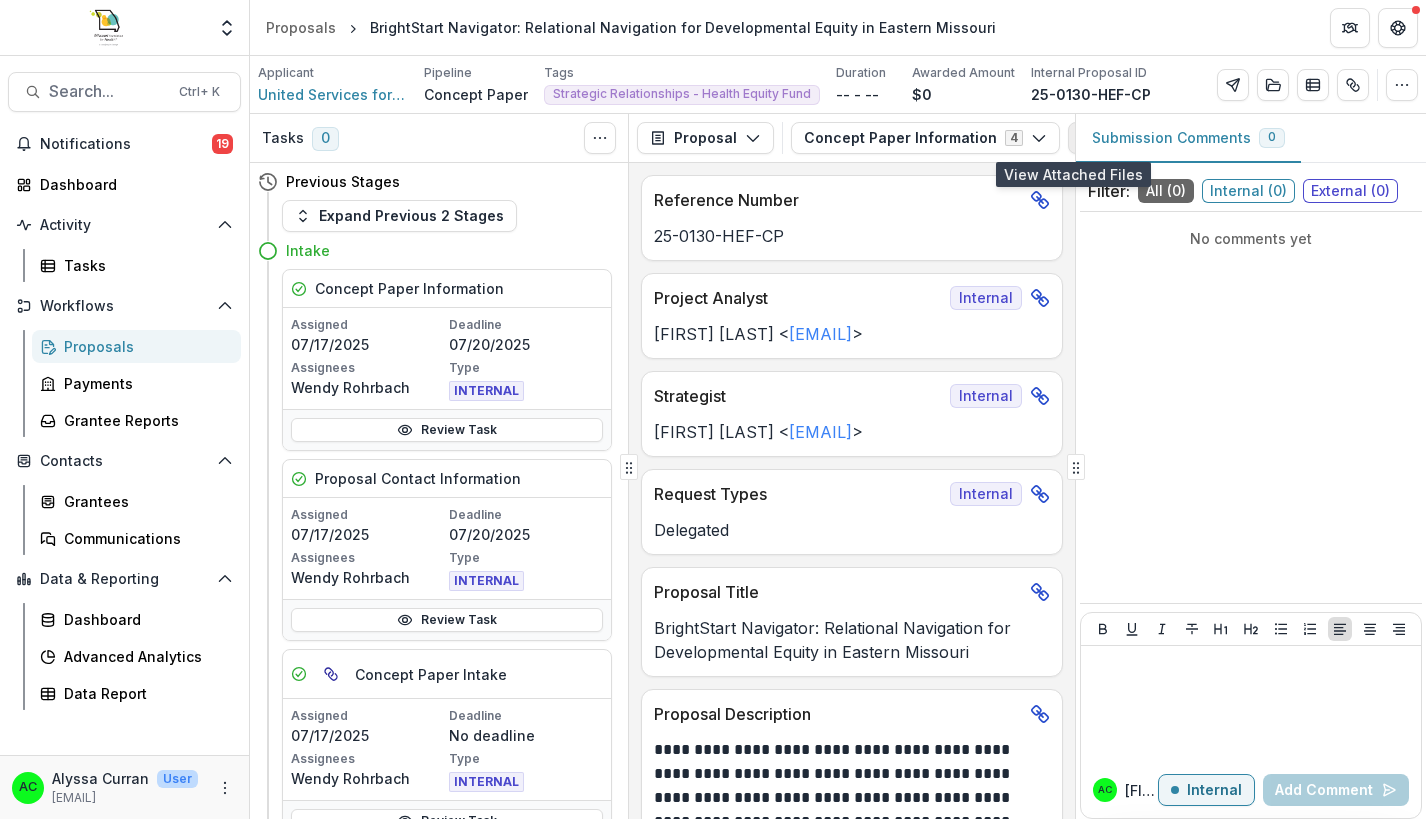 click 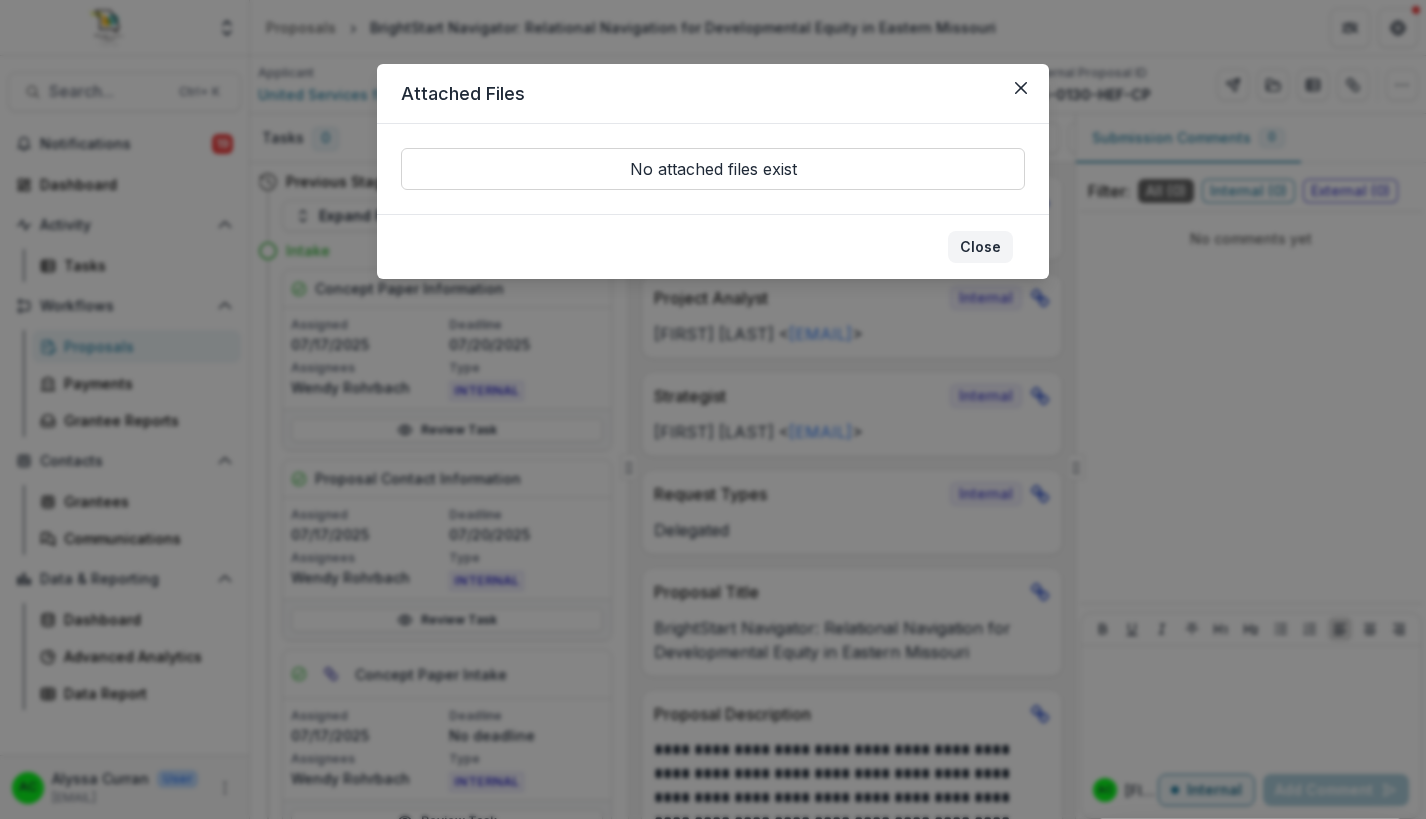 click on "Close" at bounding box center (980, 247) 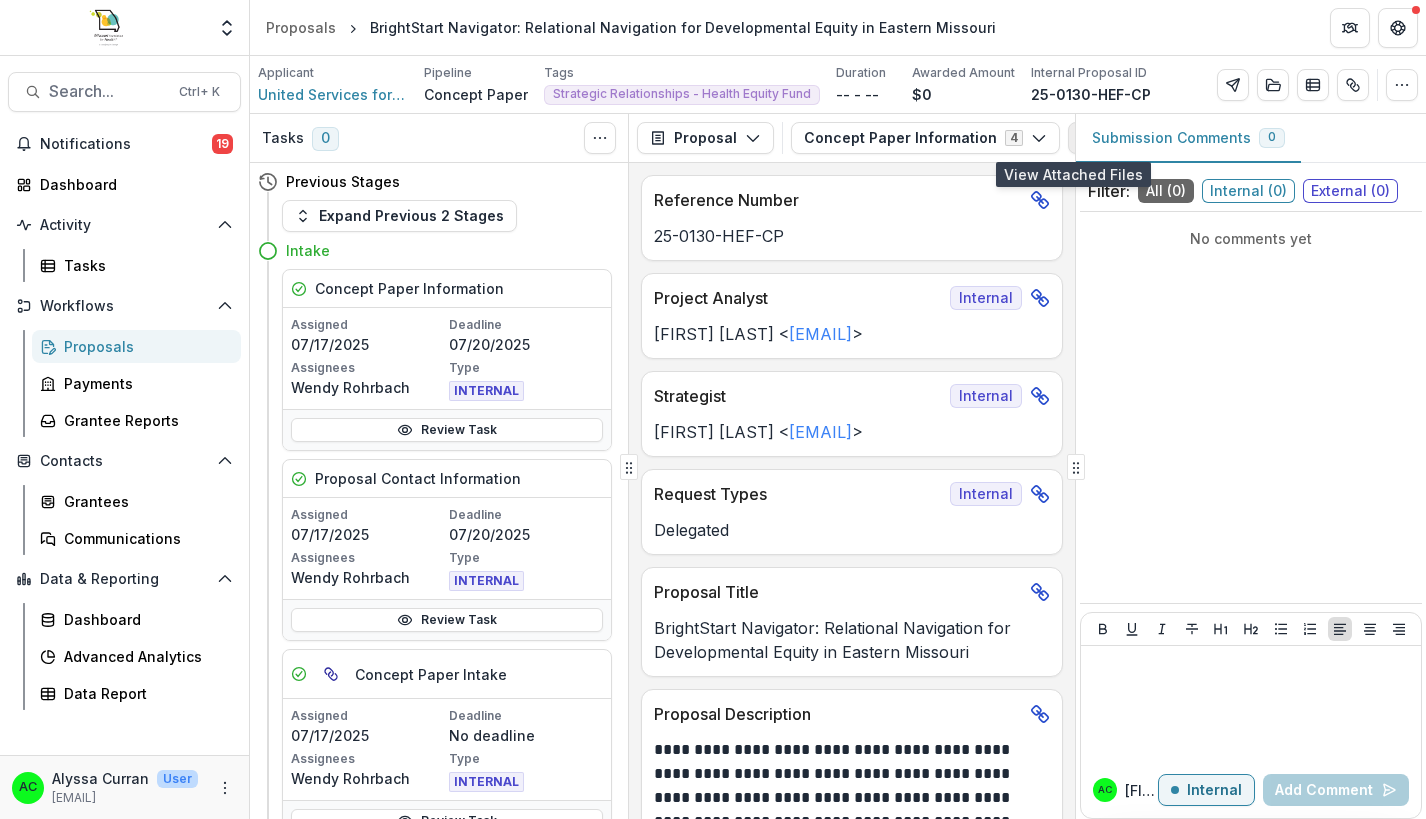 click at bounding box center [1084, 138] 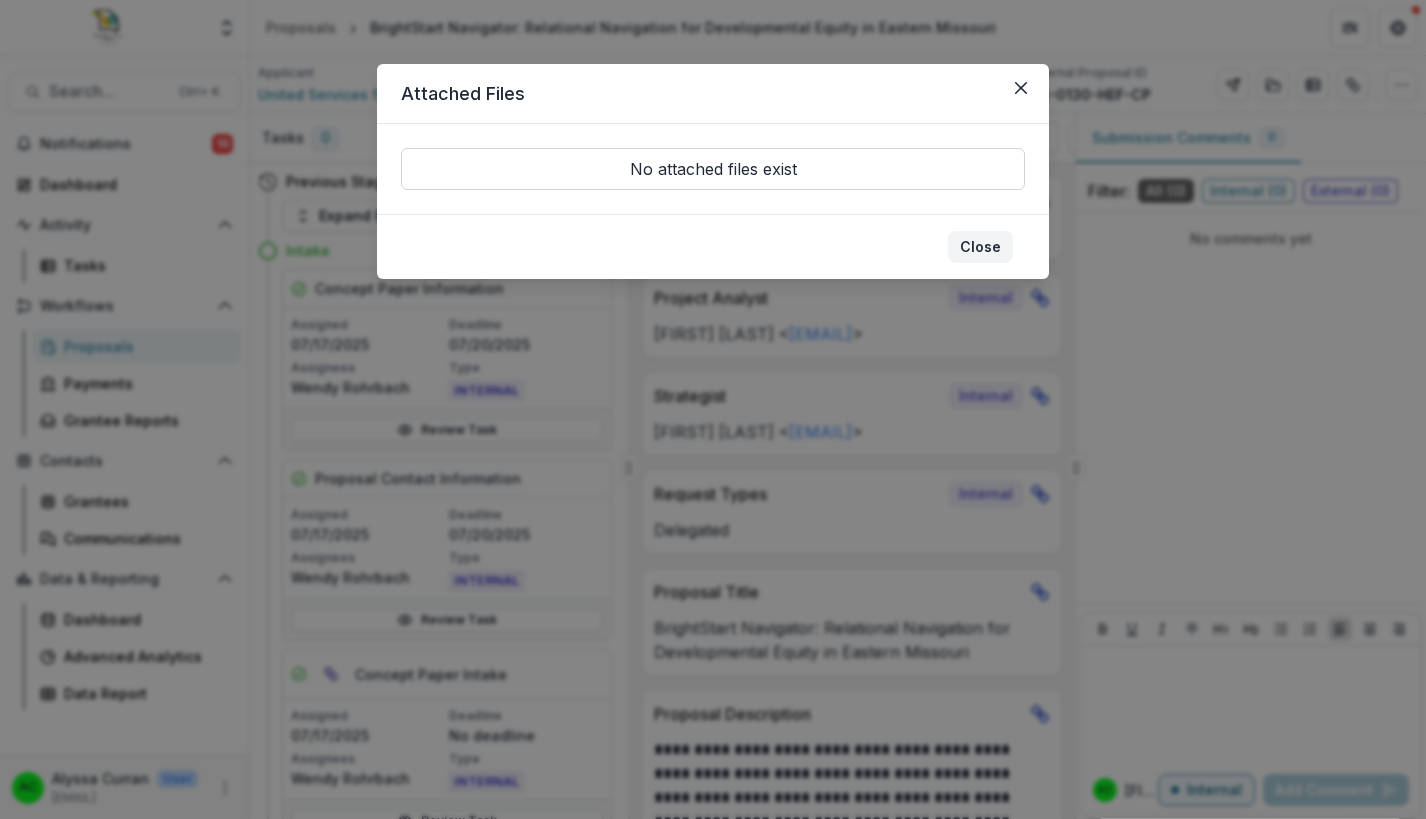 click on "Close" at bounding box center (980, 247) 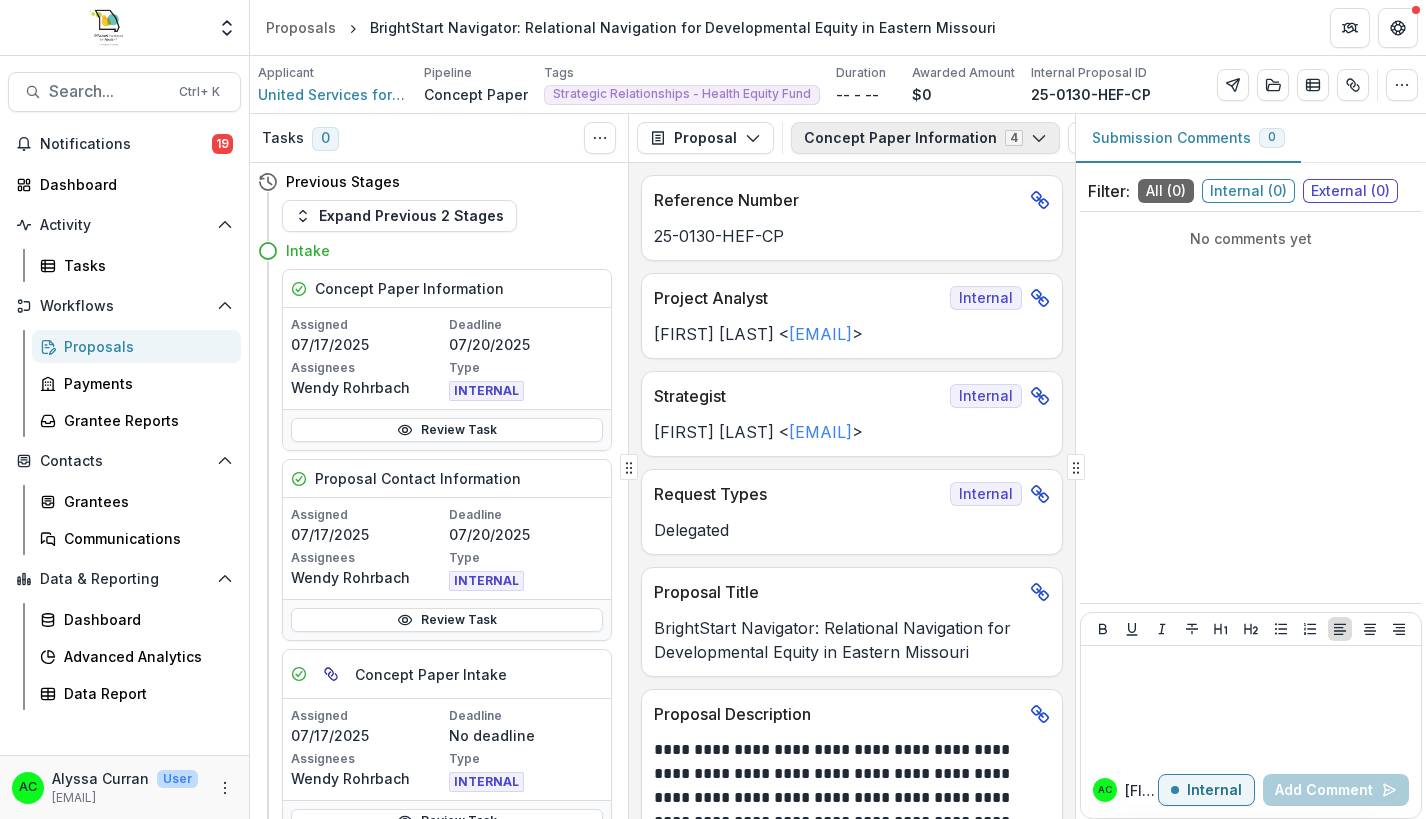 click on "Concept Paper Information 4" at bounding box center [925, 138] 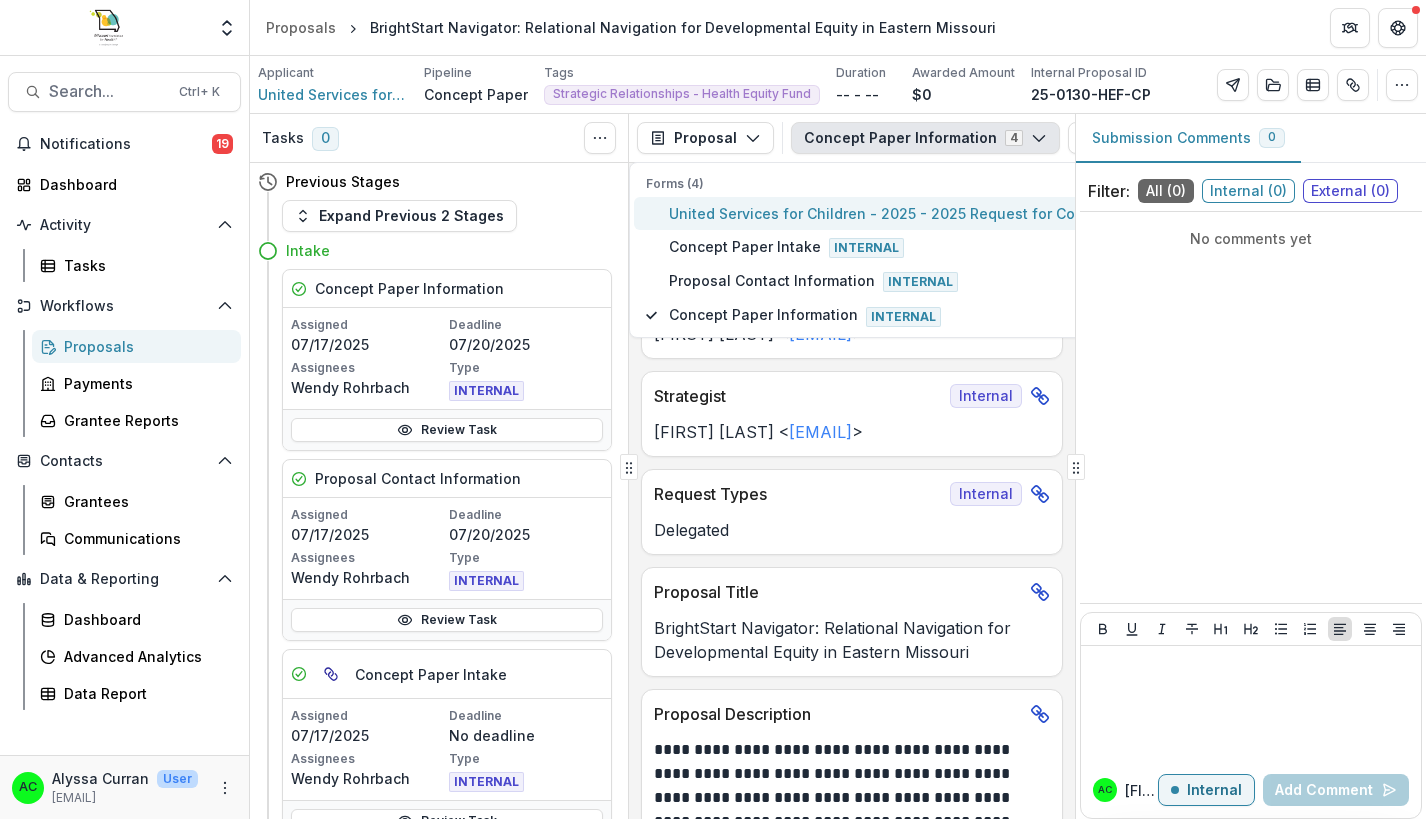 click on "United Services for Children - 2025 - 2025 Request for Concept Papers" at bounding box center [918, 213] 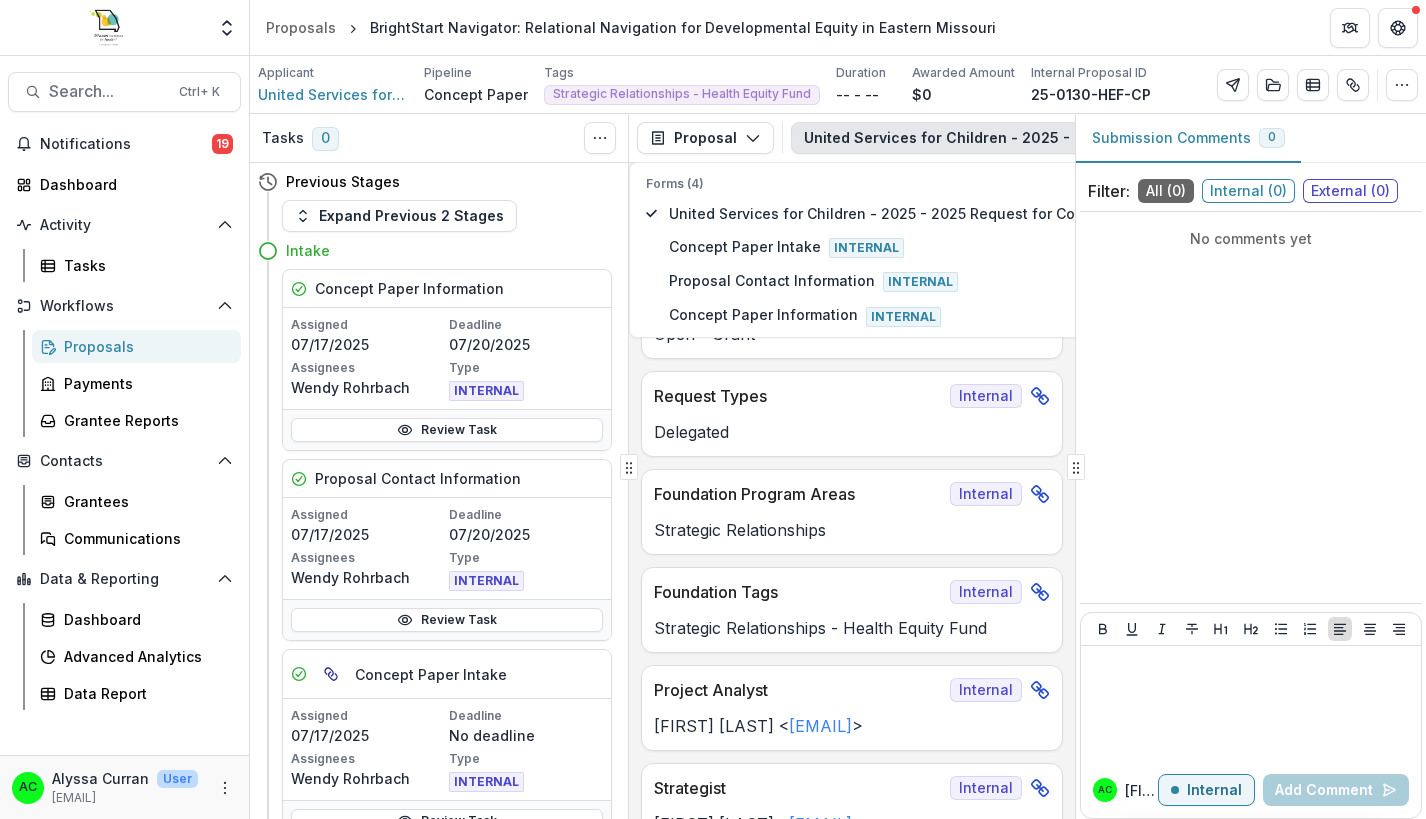 click on "United Services for Children - 2025 - 2025 Request for Concept Papers 4" at bounding box center [1085, 138] 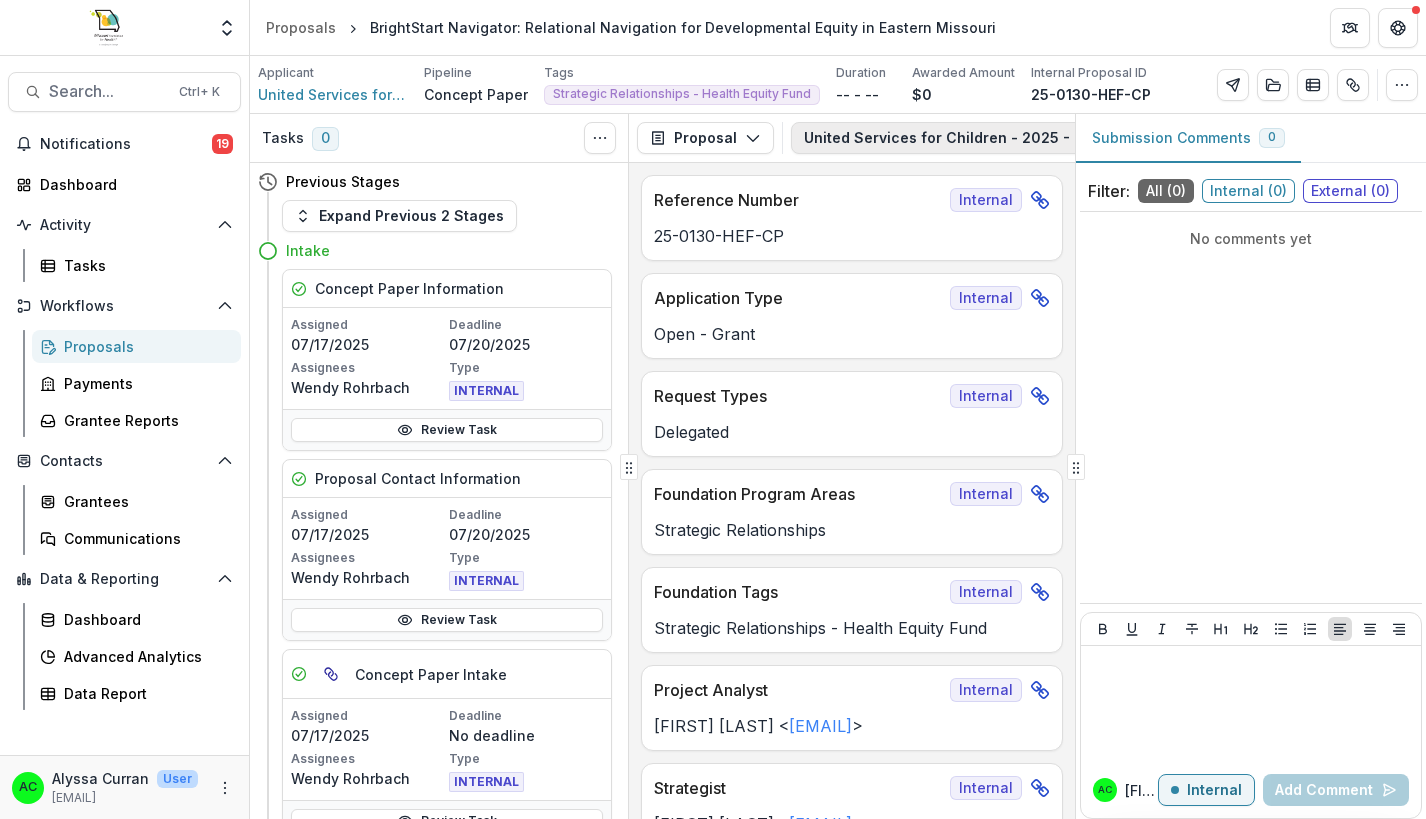 click on "United Services for Children - 2025 - 2025 Request for Concept Papers 4" at bounding box center (1085, 138) 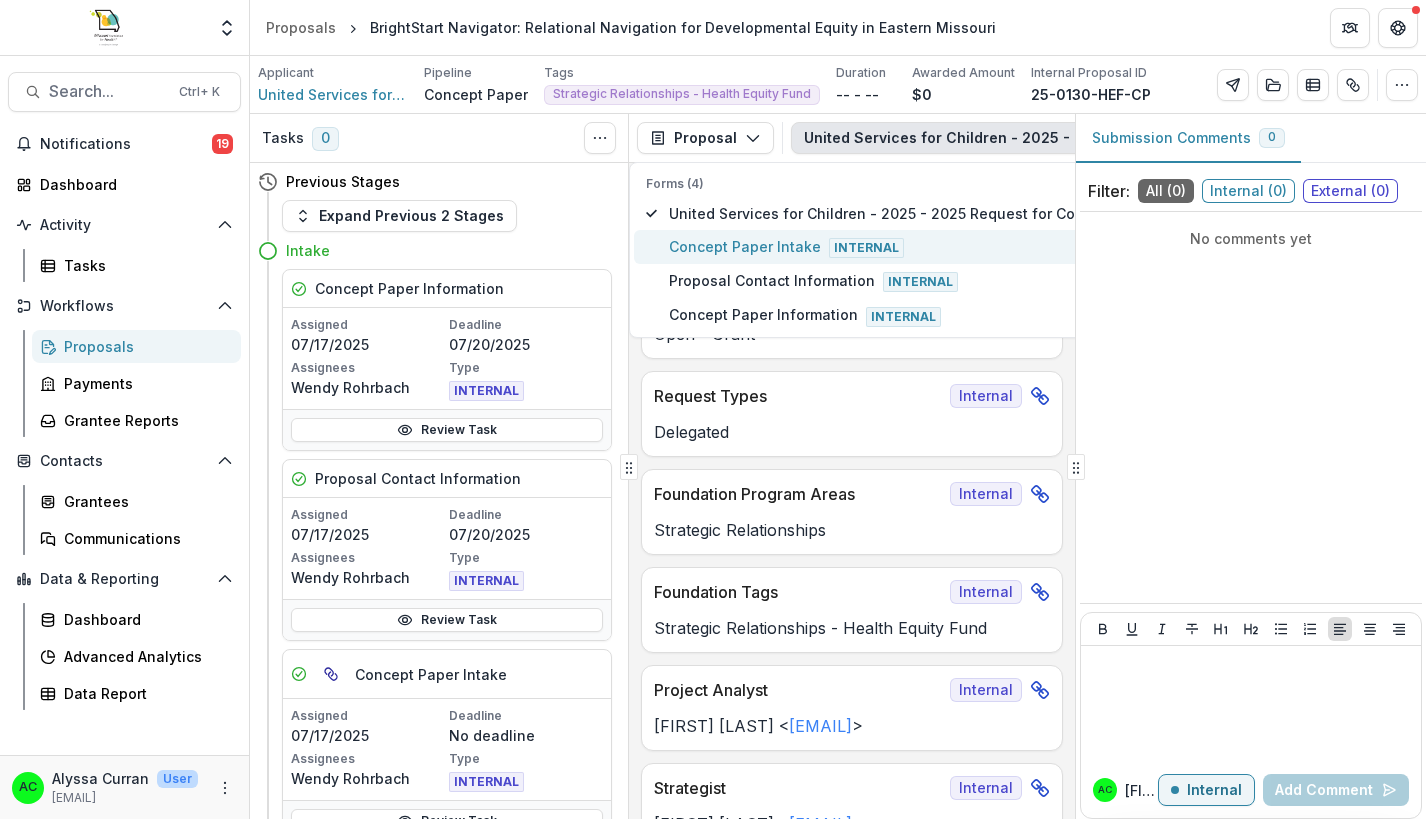 click on "Concept Paper Intake Internal" at bounding box center [918, 247] 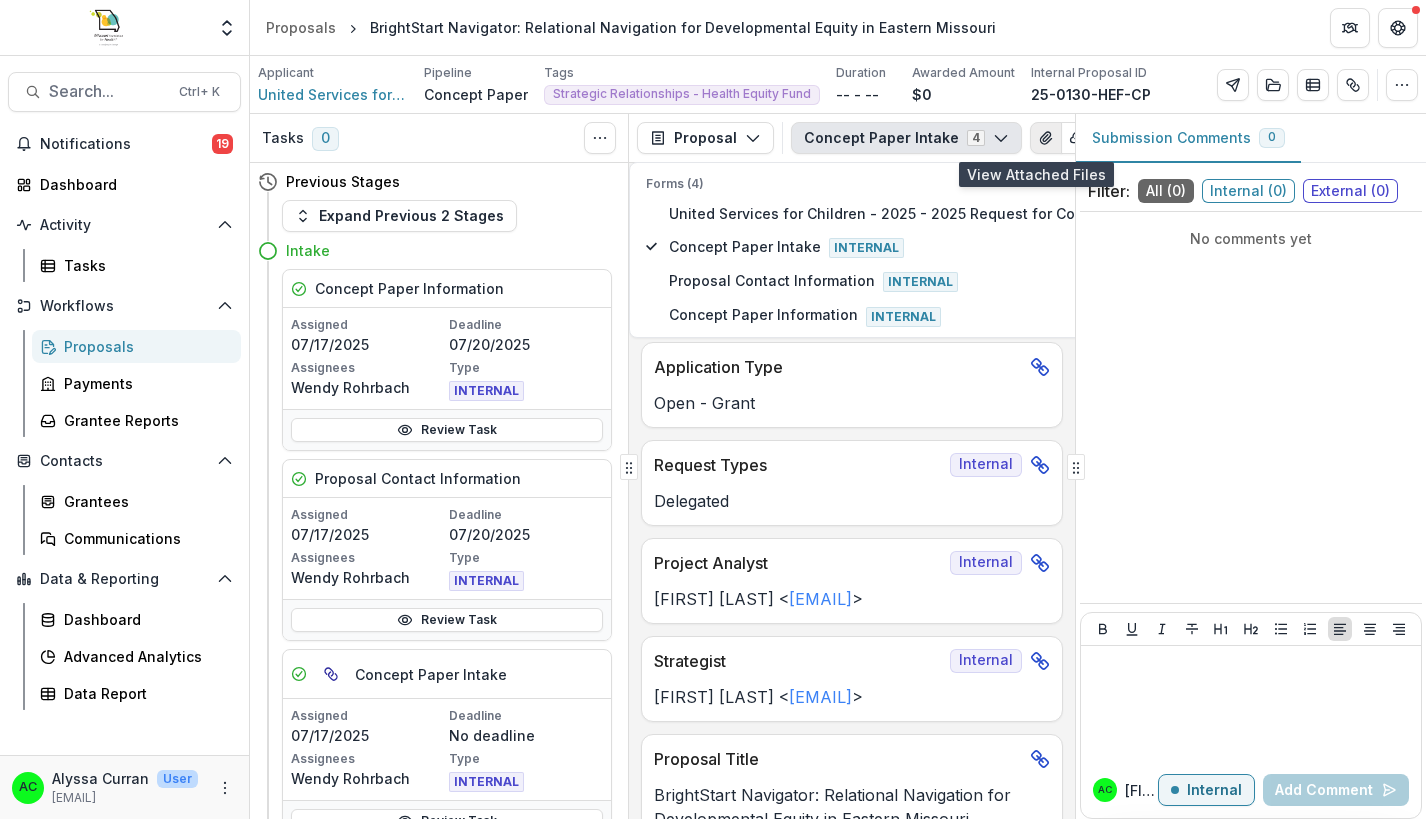click at bounding box center [1046, 138] 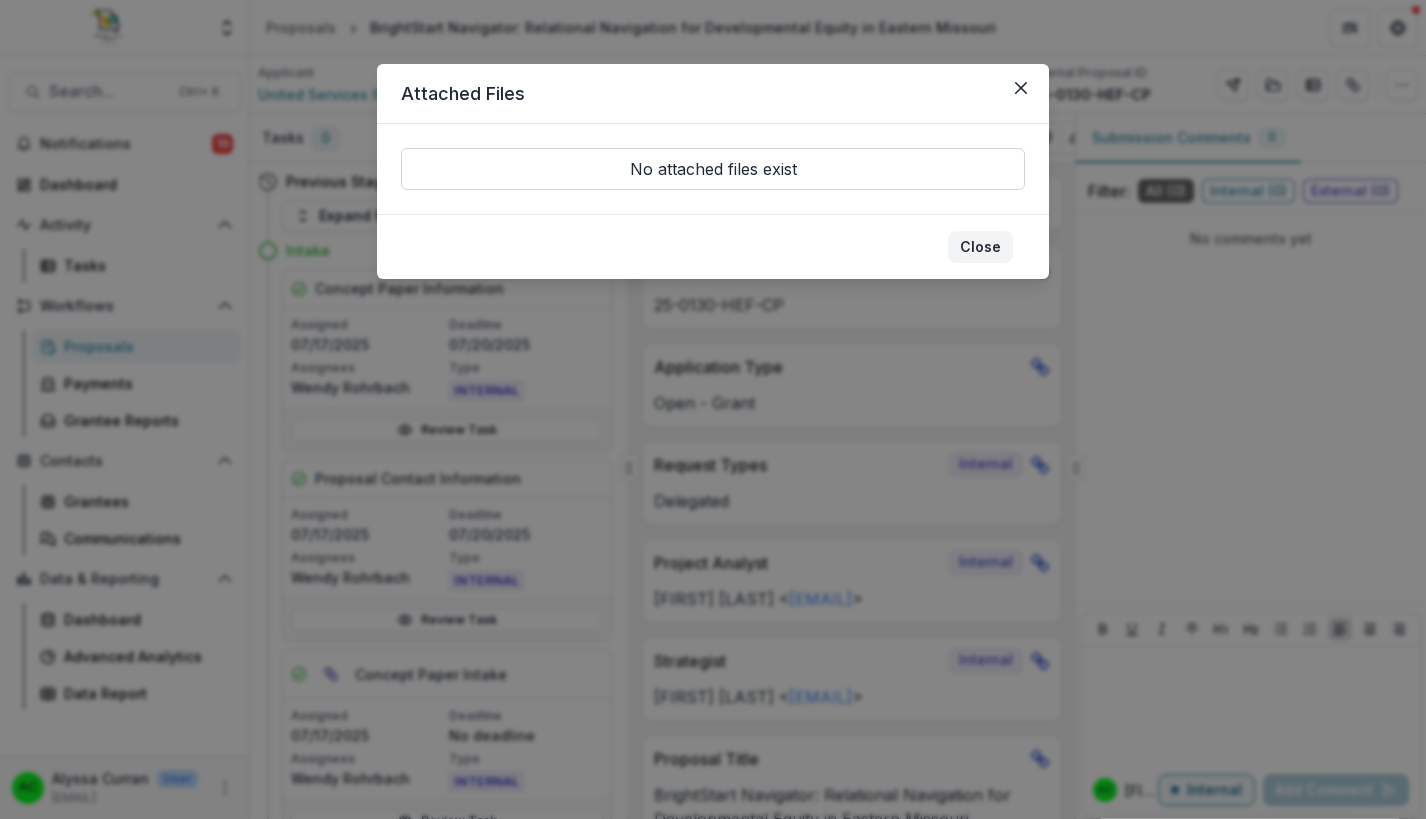 click on "Close" at bounding box center (980, 247) 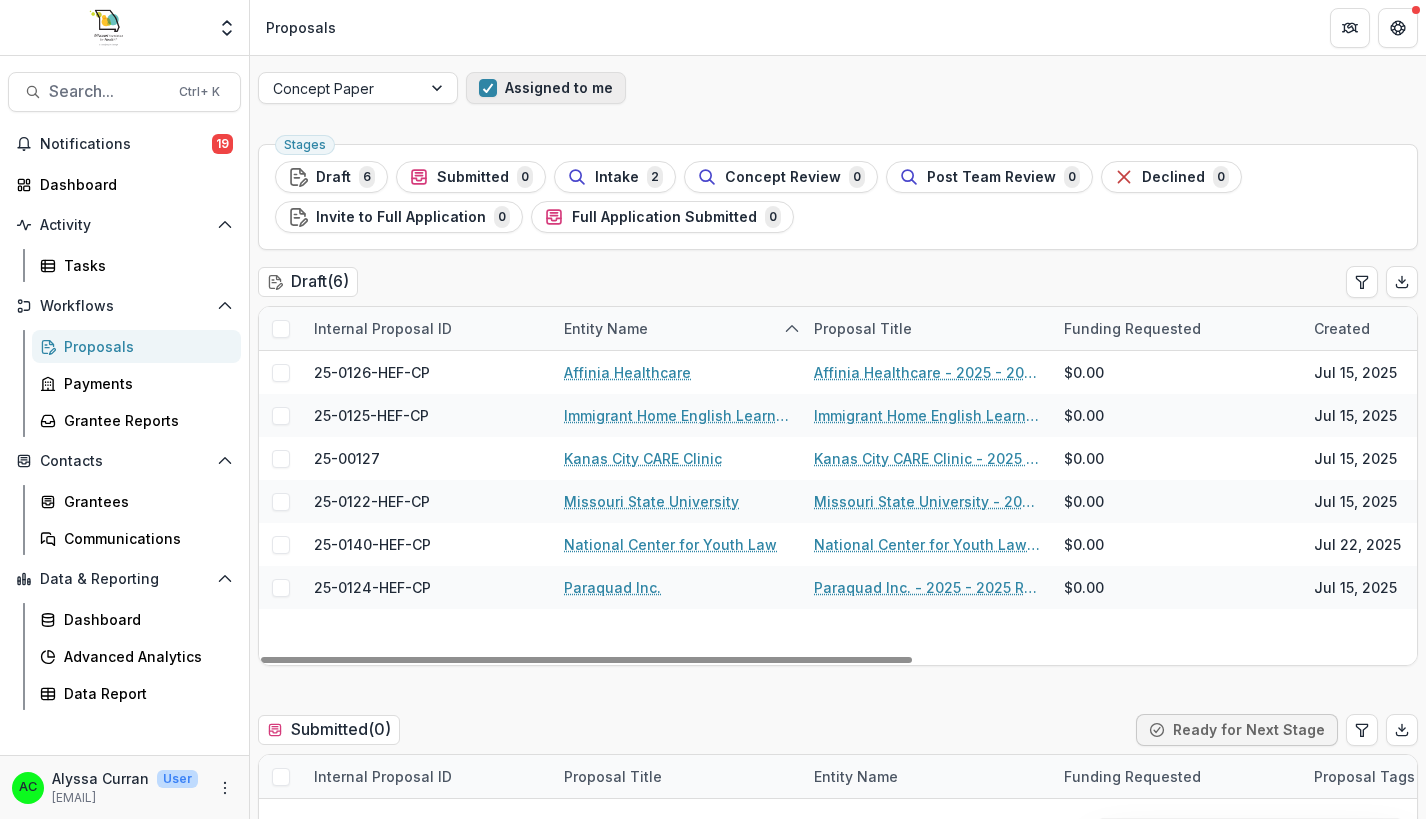 click on "Assigned to me" at bounding box center (546, 88) 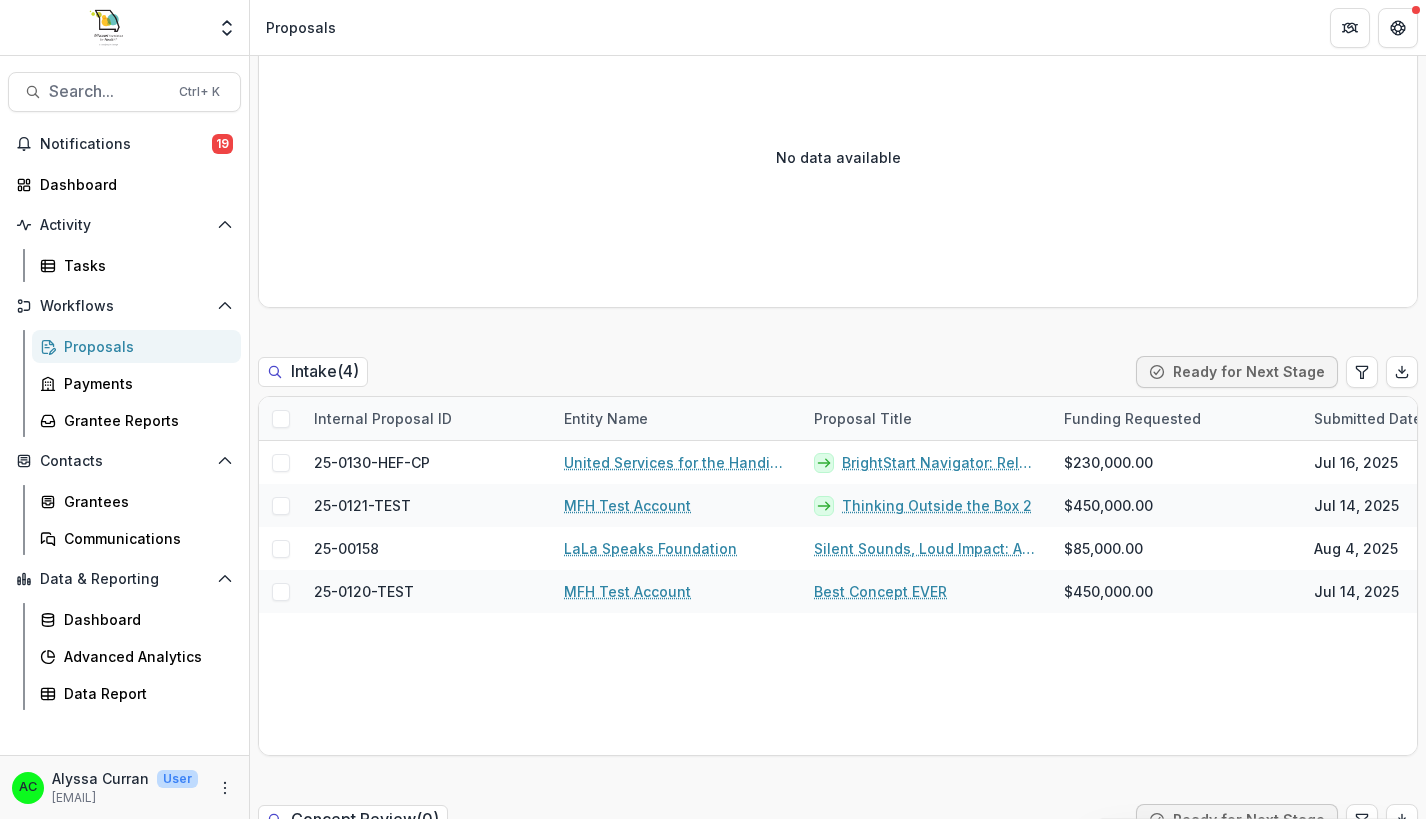 scroll, scrollTop: 826, scrollLeft: 0, axis: vertical 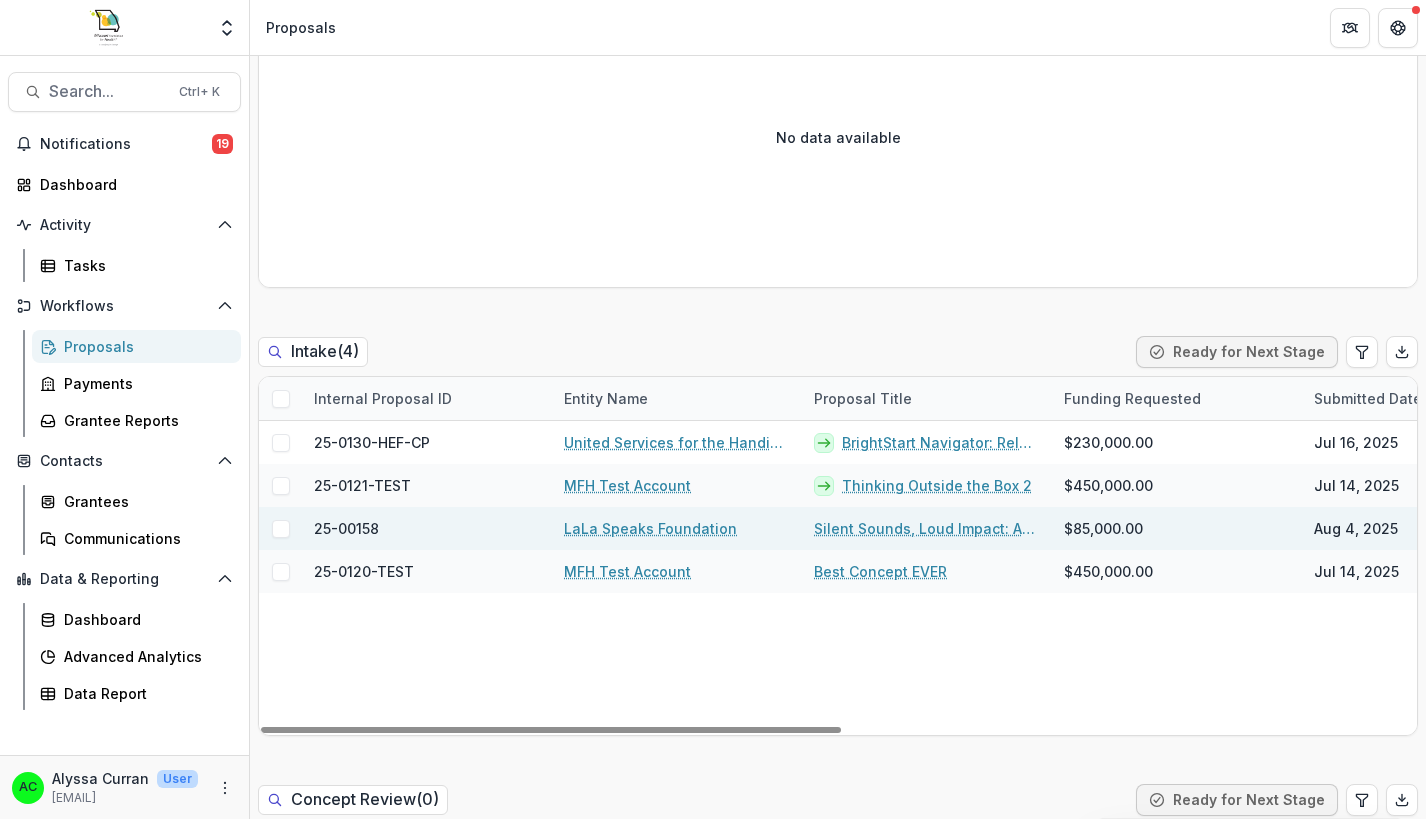 click on "Silent Sounds, Loud Impact: Advancing Brain Health Equity Through Community-Based Prevention" at bounding box center [927, 528] 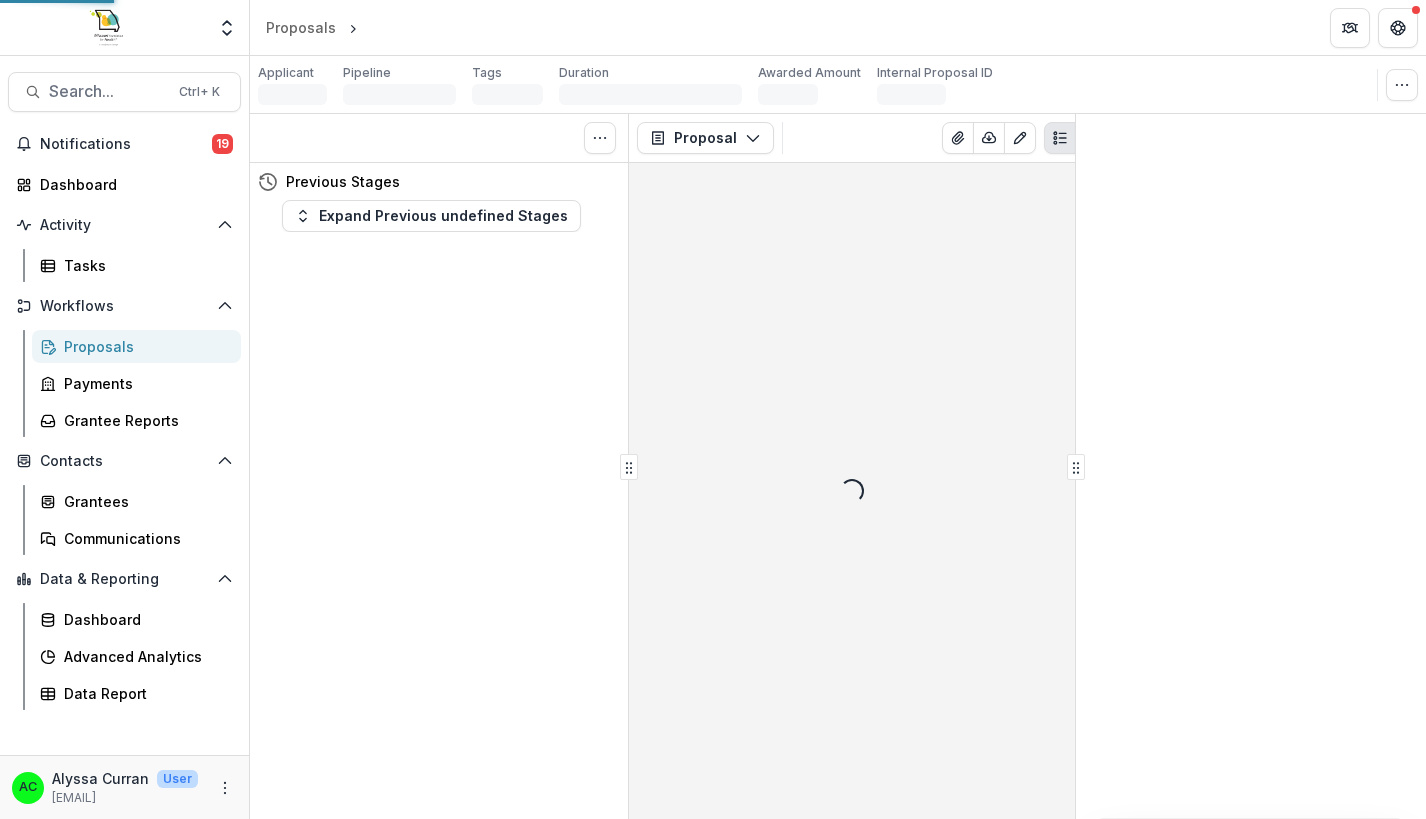 scroll, scrollTop: 0, scrollLeft: 0, axis: both 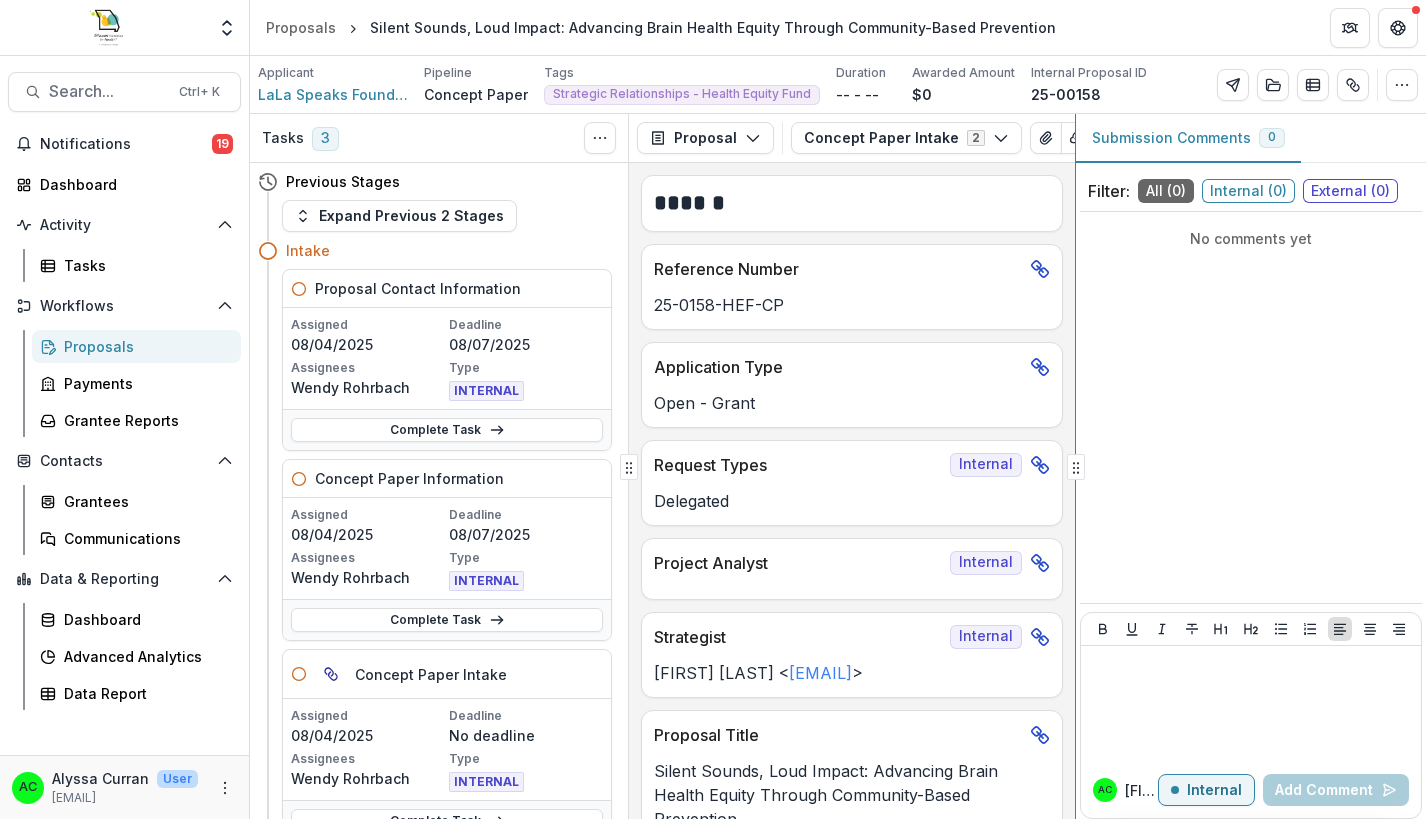 click on "Tasks 3 Show Cancelled Tasks Previous Stages Expand Previous 2 Stages Intake Proposal Contact Information Assigned [DATE] Deadline [DATE] Assignees [FIRST] [LAST] Type INTERNAL Complete Task Concept Paper Information Assigned [DATE] Deadline [DATE] Assignees [FIRST] [LAST] Type INTERNAL Complete Task Concept Paper Intake Assigned [DATE] Deadline No deadline Assignees [FIRST] [LAST] Type INTERNAL Complete Task Add Internal Reviewer Add External Reviewers Concept Review Concept Paper Review Incomplete Post Team Review Project Analyst Review - Grants Incomplete Concept Paper Recommendation Incomplete Declined Declination Communication Incomplete Invite to Full Application Full Application Submitted Proposal Proposal Payments Reports Grant Agreements Board Summaries Bank Details Concept Paper Intake 2 Forms (2) LaLa Speaks Foundation - 2025 - 2025 Request for Concept Papers Concept Paper Intake Internal Word Download Word Download (with field descriptions) Zip Download Preview Merged PDF > 12" at bounding box center [838, 466] 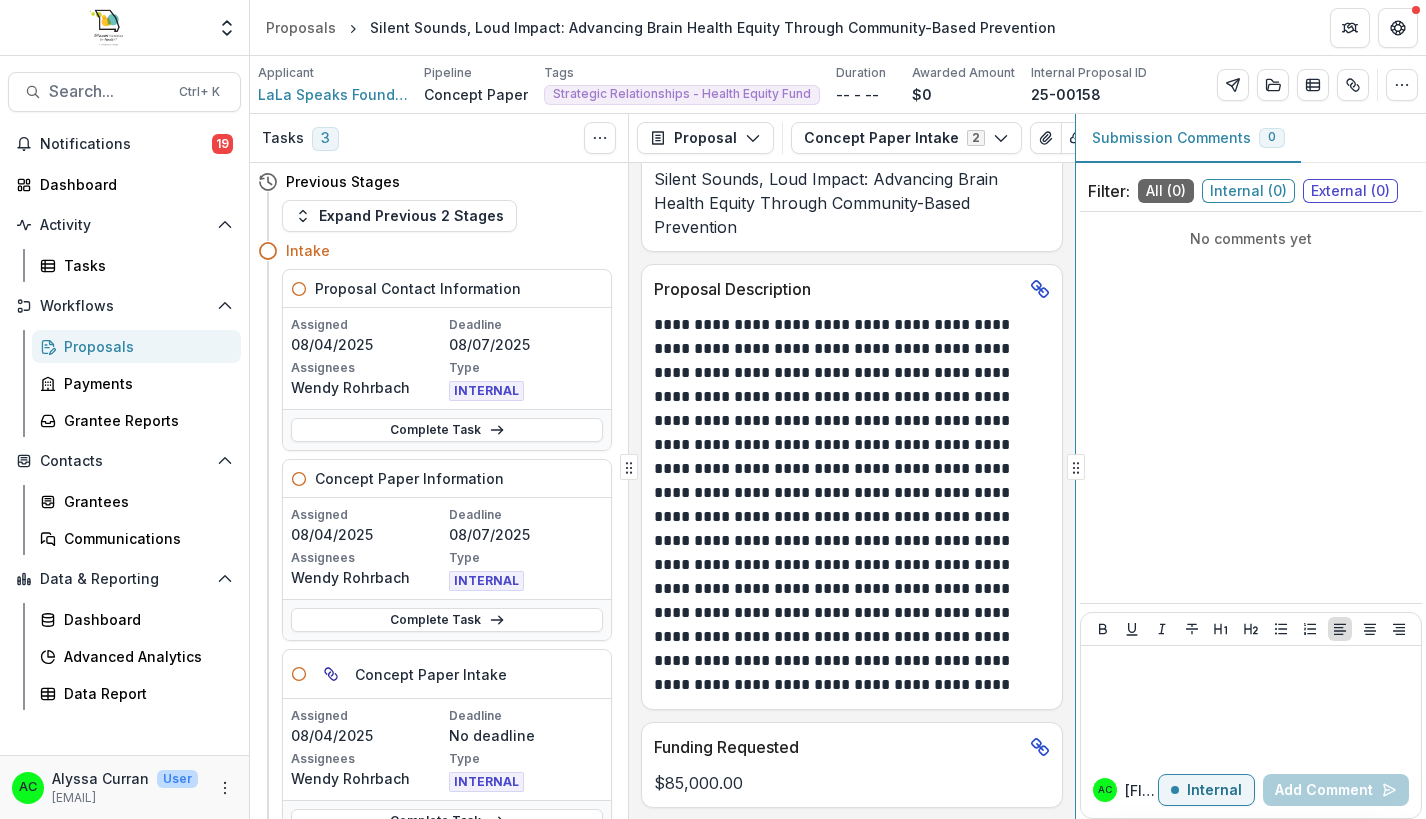 scroll, scrollTop: 642, scrollLeft: 0, axis: vertical 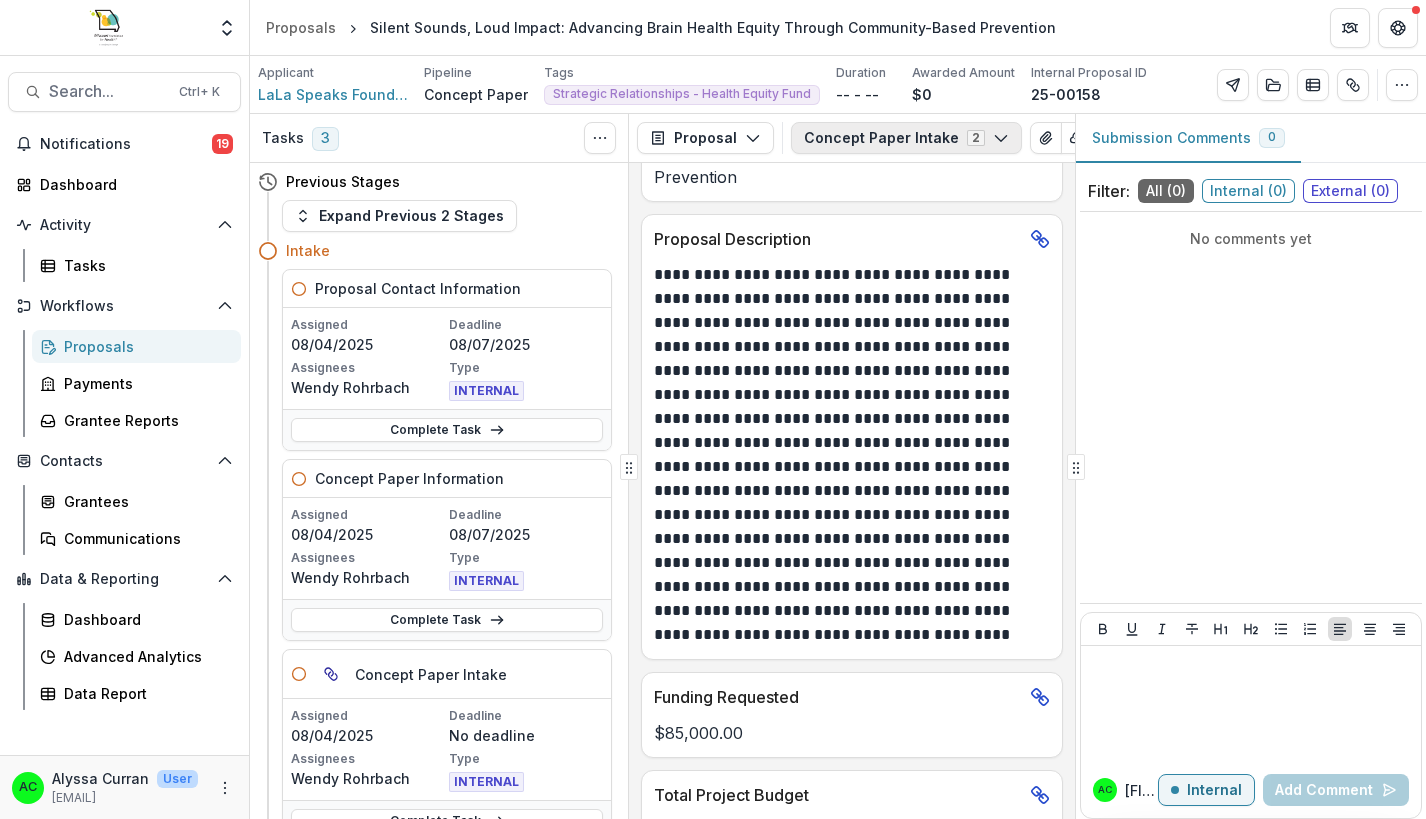 click on "Concept Paper Intake 2" at bounding box center (906, 138) 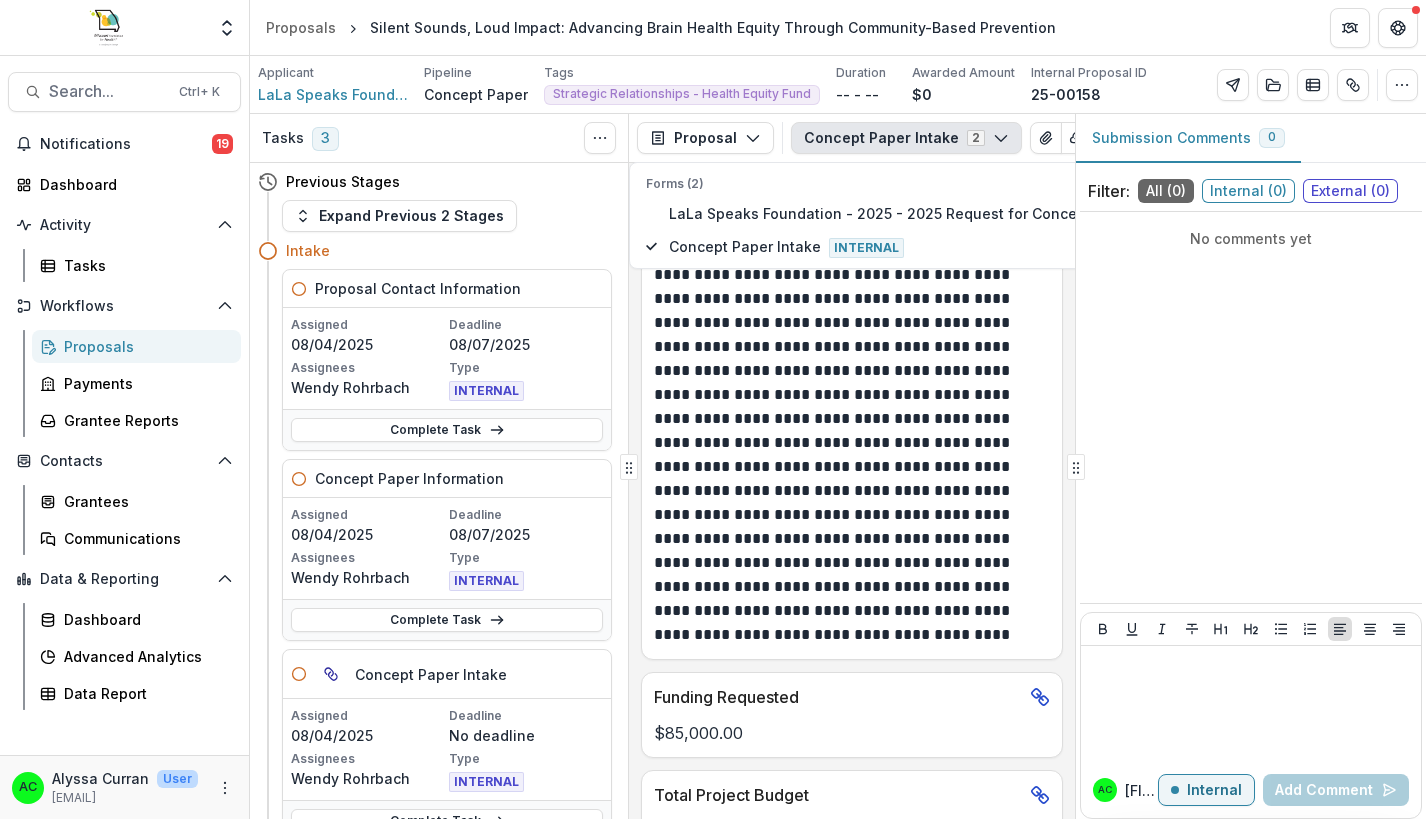 click on "Concept Paper Intake 2" at bounding box center [906, 138] 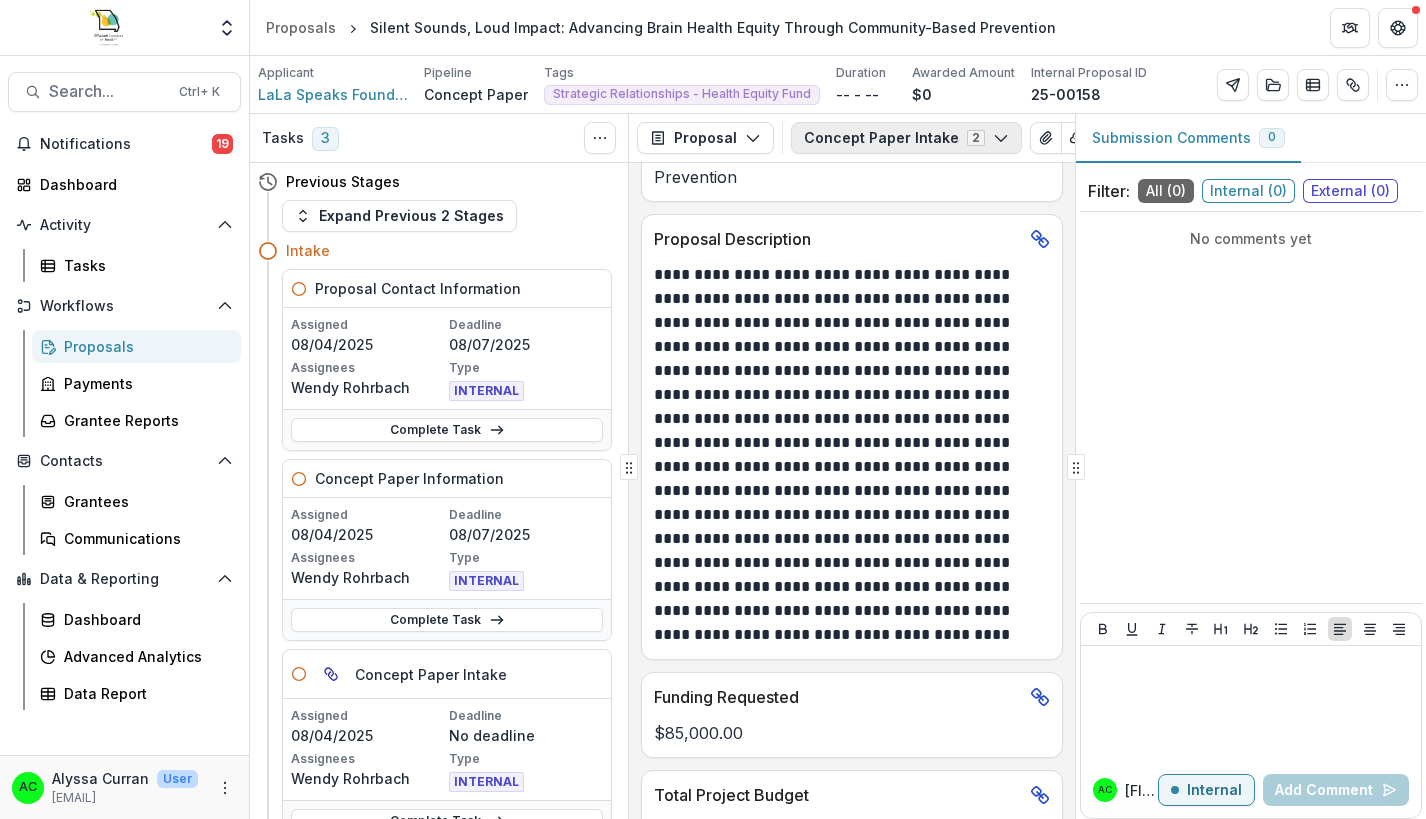 click on "Concept Paper Intake 2" at bounding box center [906, 138] 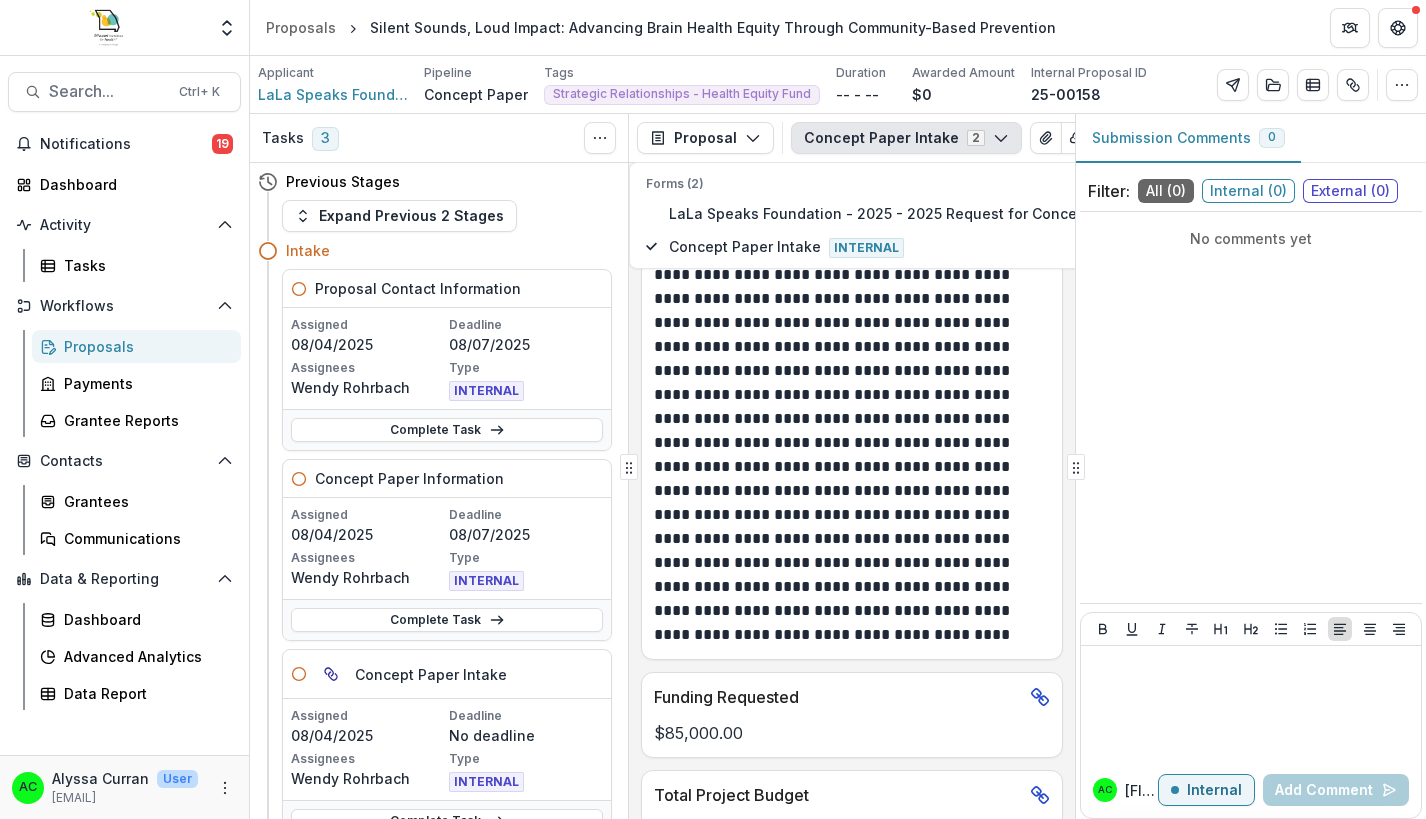 click on "Concept Paper Intake 2" at bounding box center (906, 138) 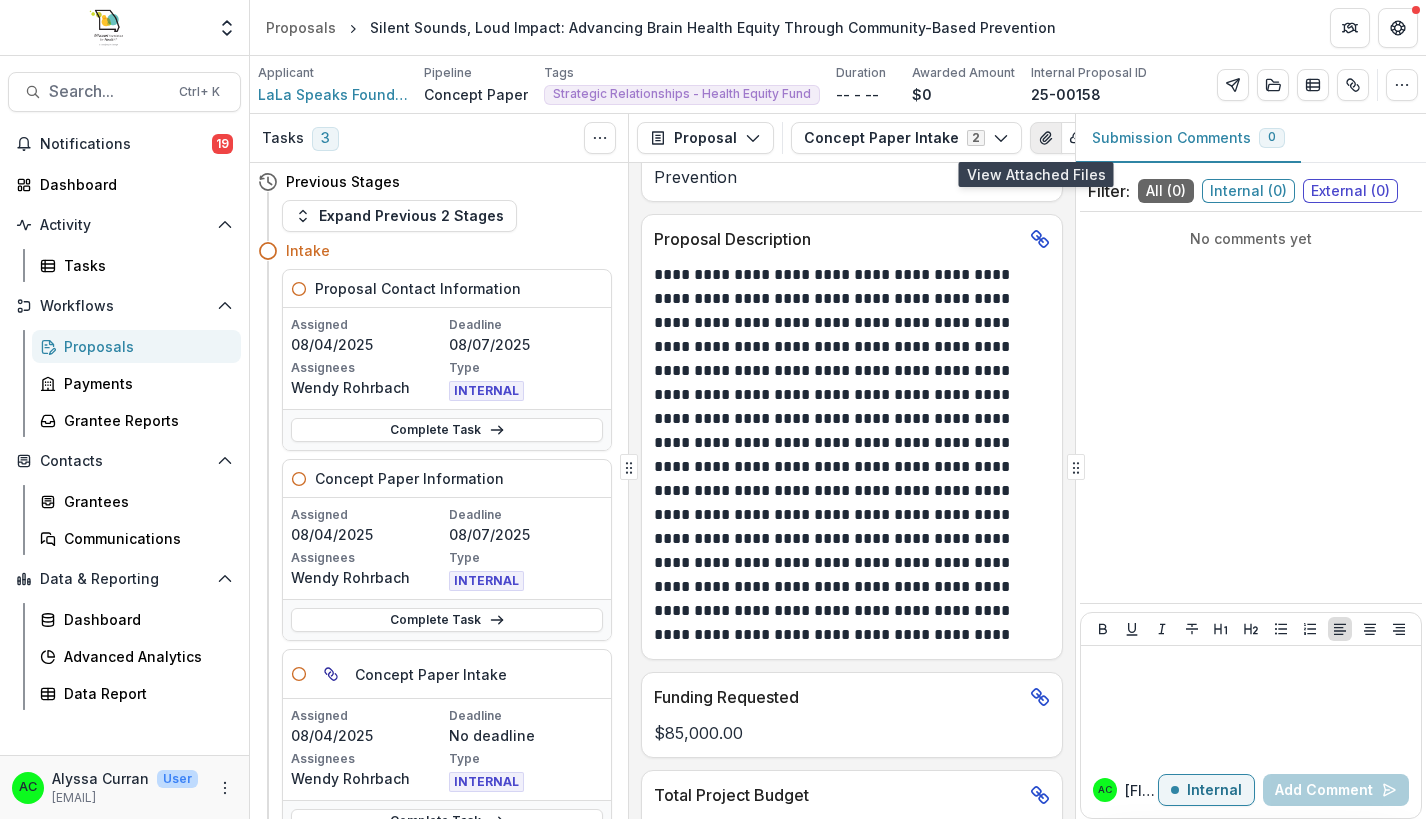 click 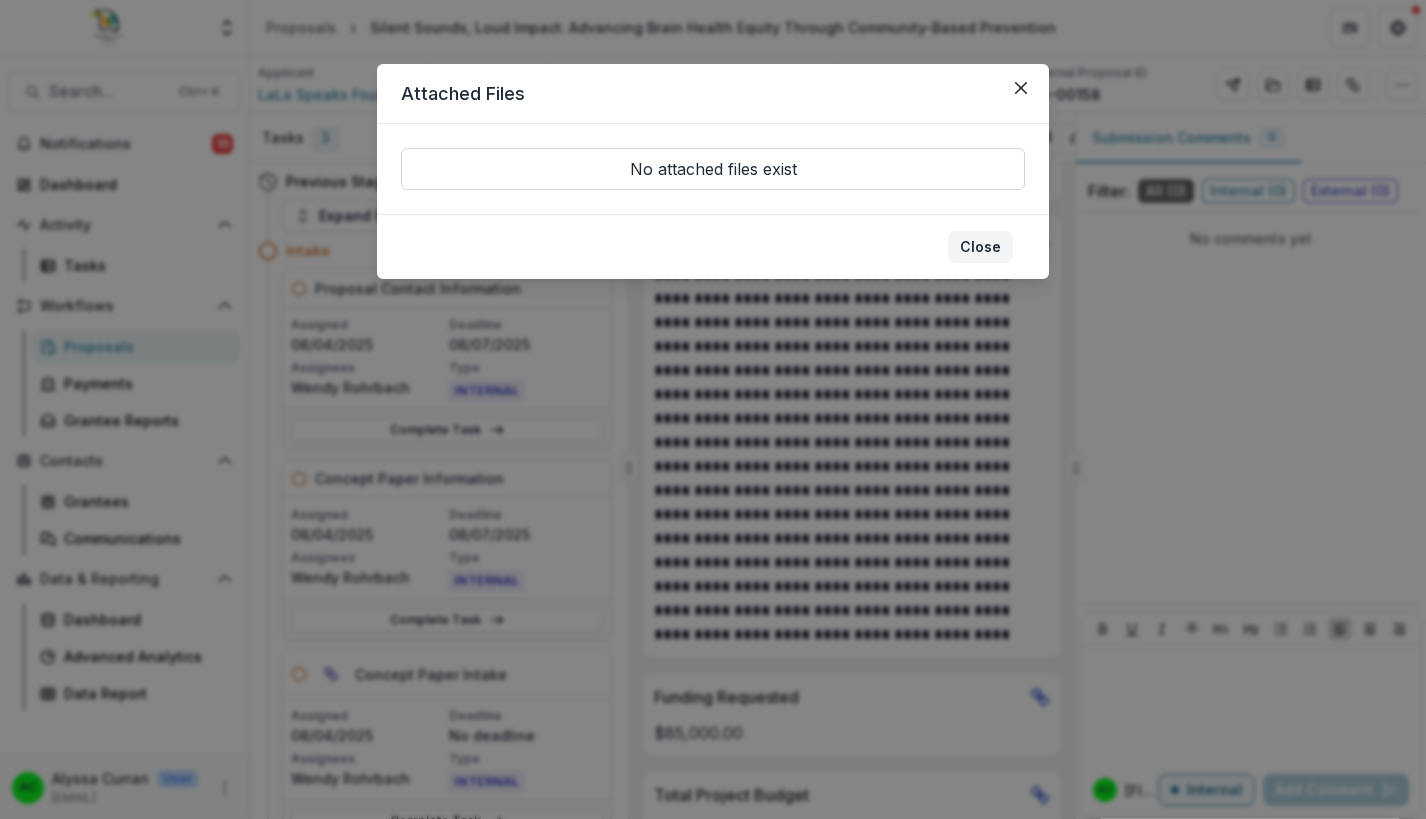click on "Close" at bounding box center [980, 247] 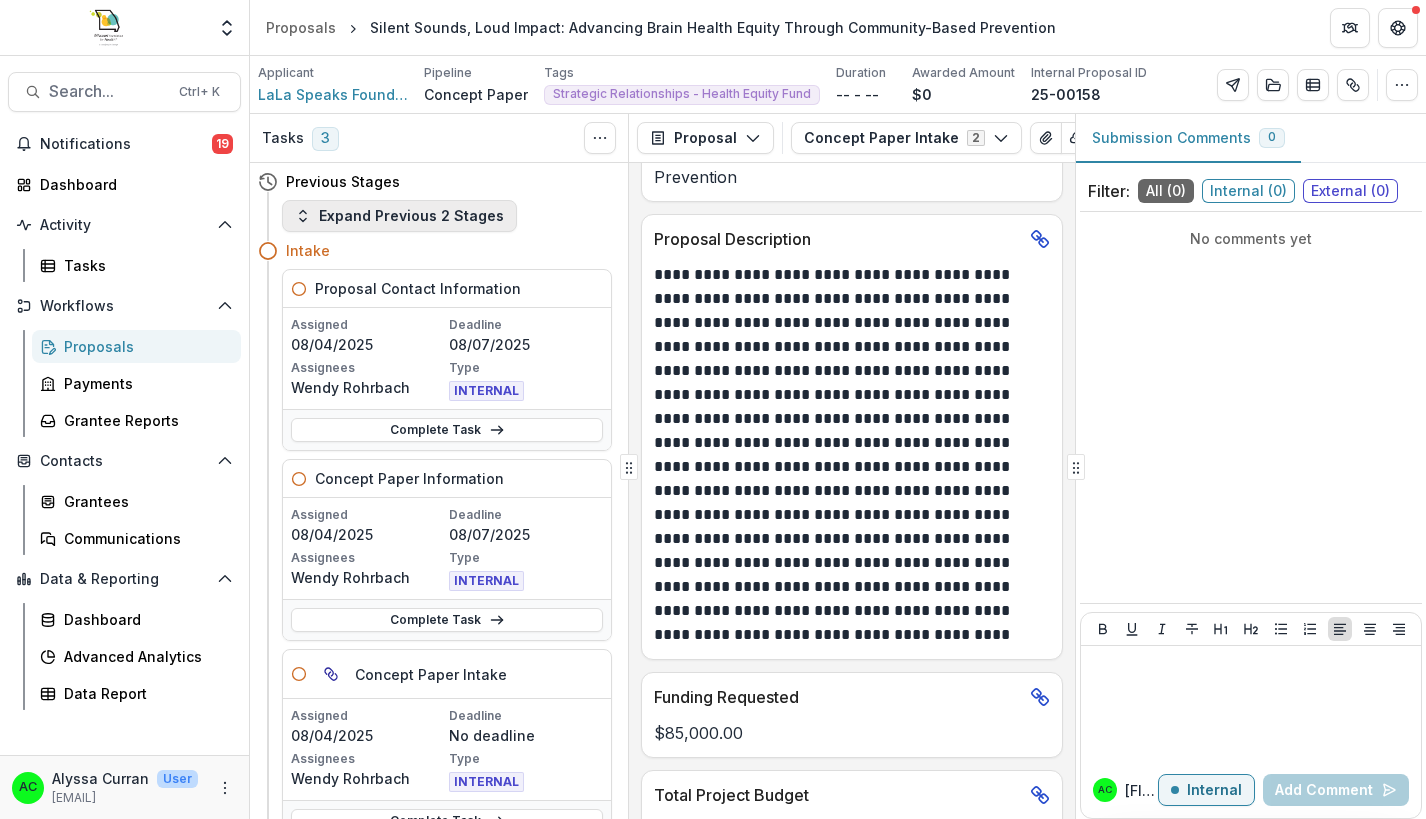 click on "Expand Previous 2 Stages" at bounding box center [399, 216] 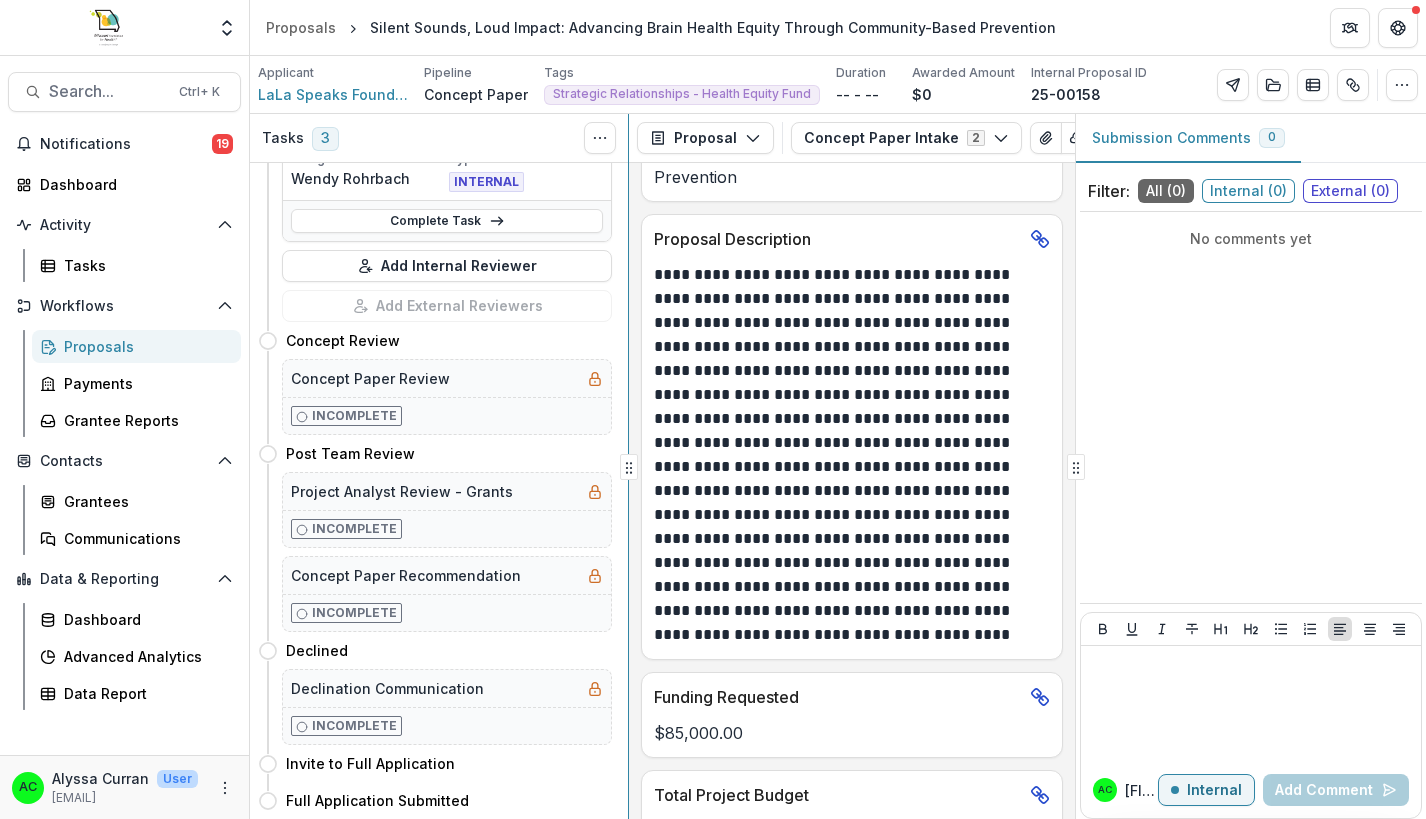 scroll, scrollTop: 0, scrollLeft: 0, axis: both 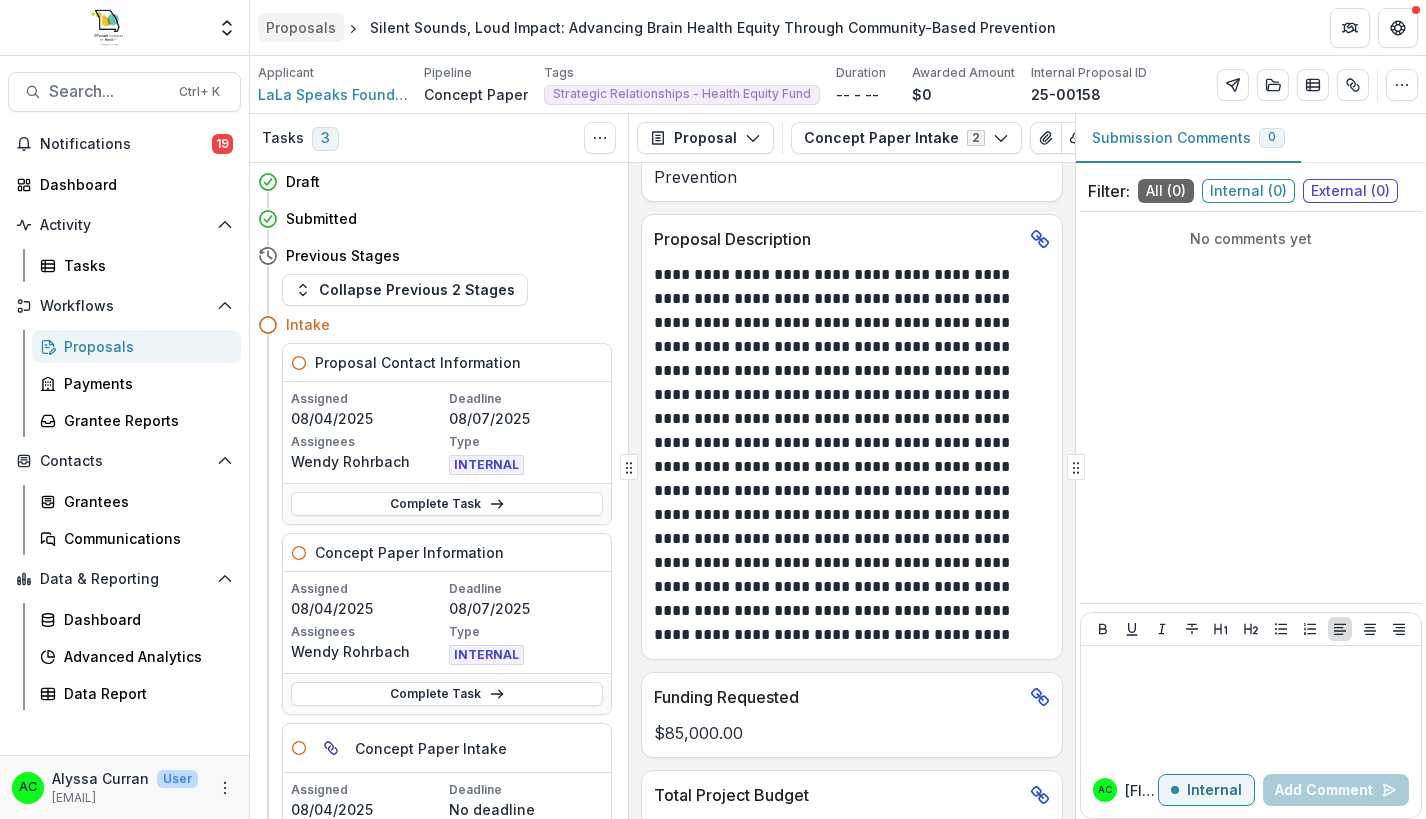 click on "Proposals" at bounding box center (301, 27) 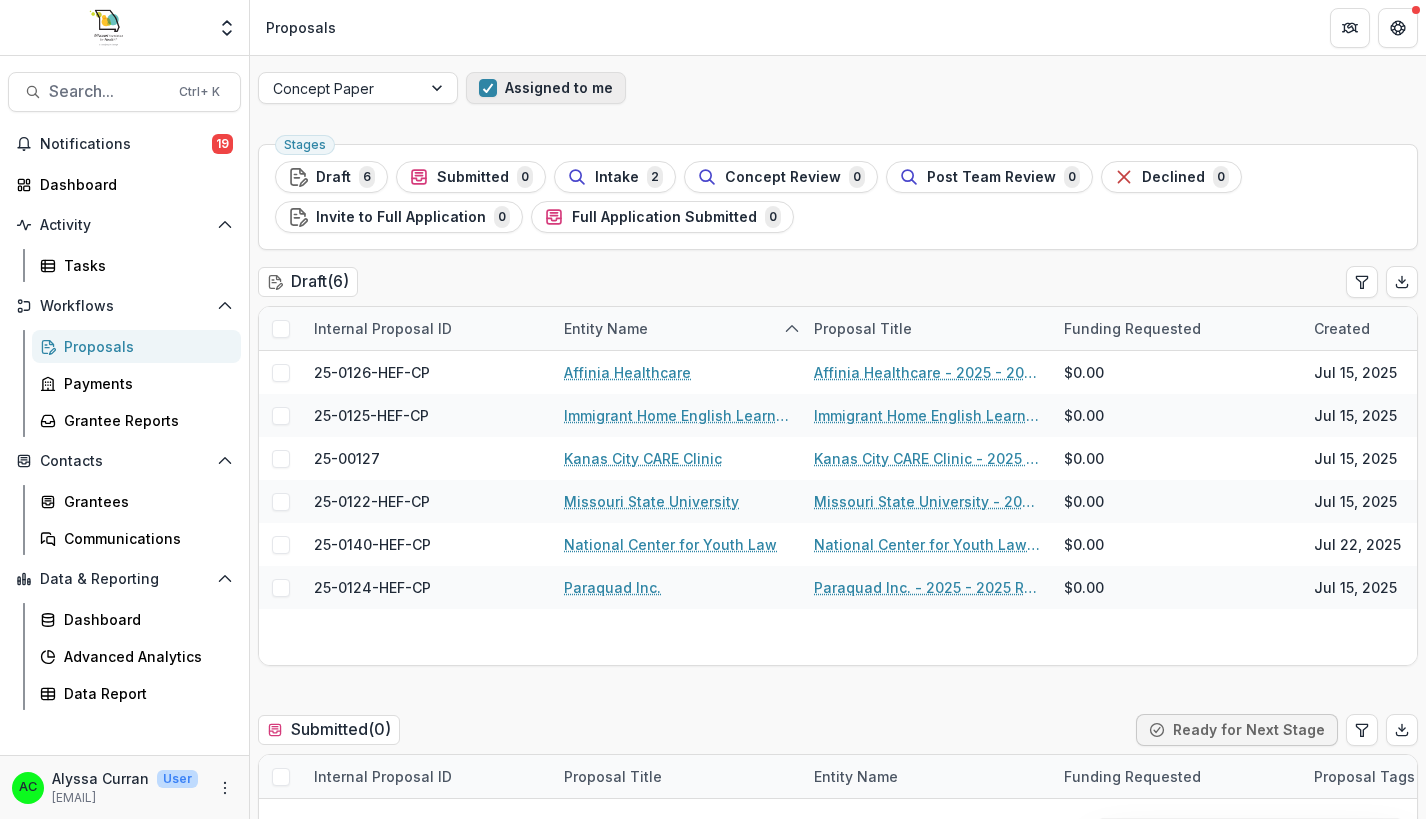 click at bounding box center [488, 88] 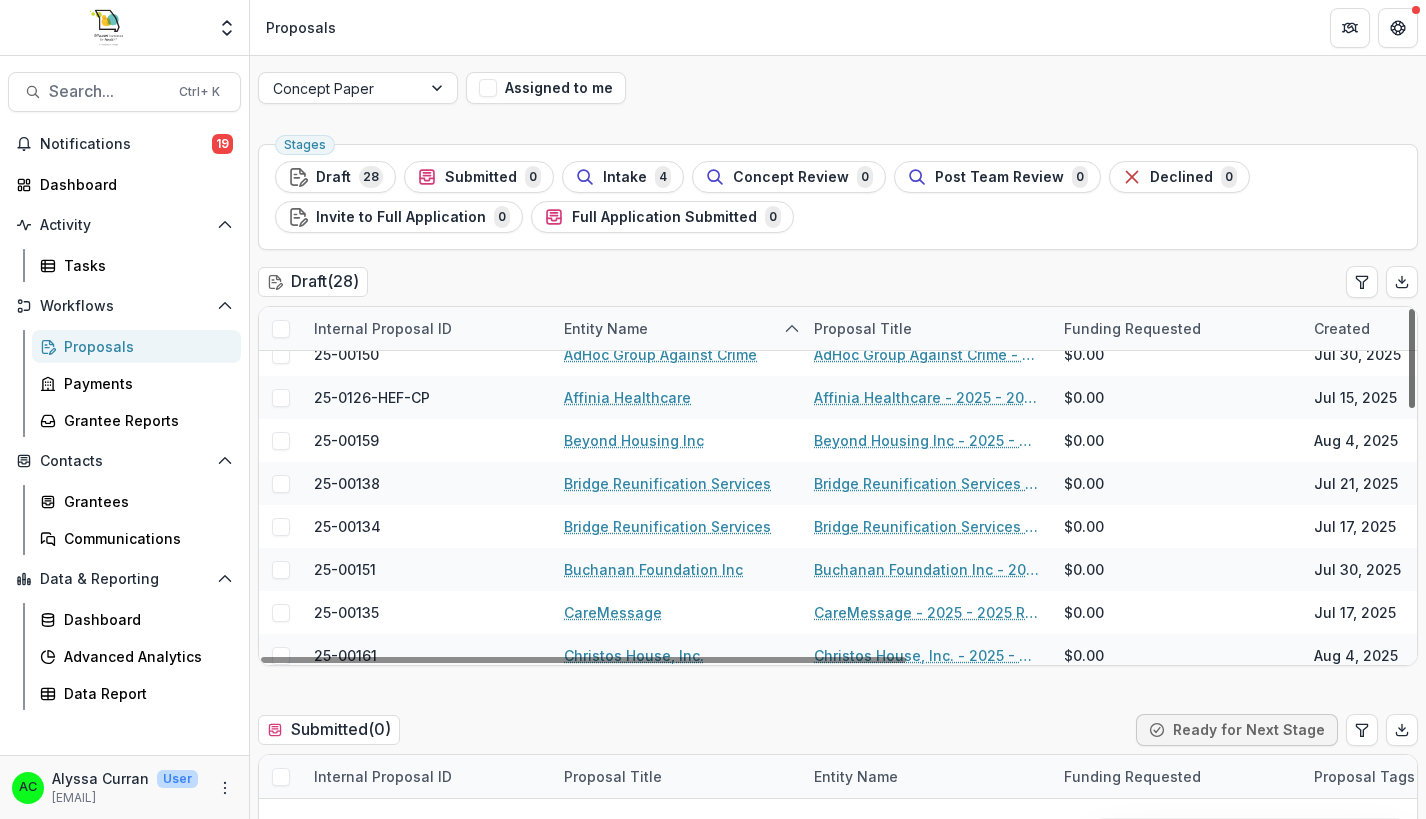 scroll, scrollTop: 0, scrollLeft: 0, axis: both 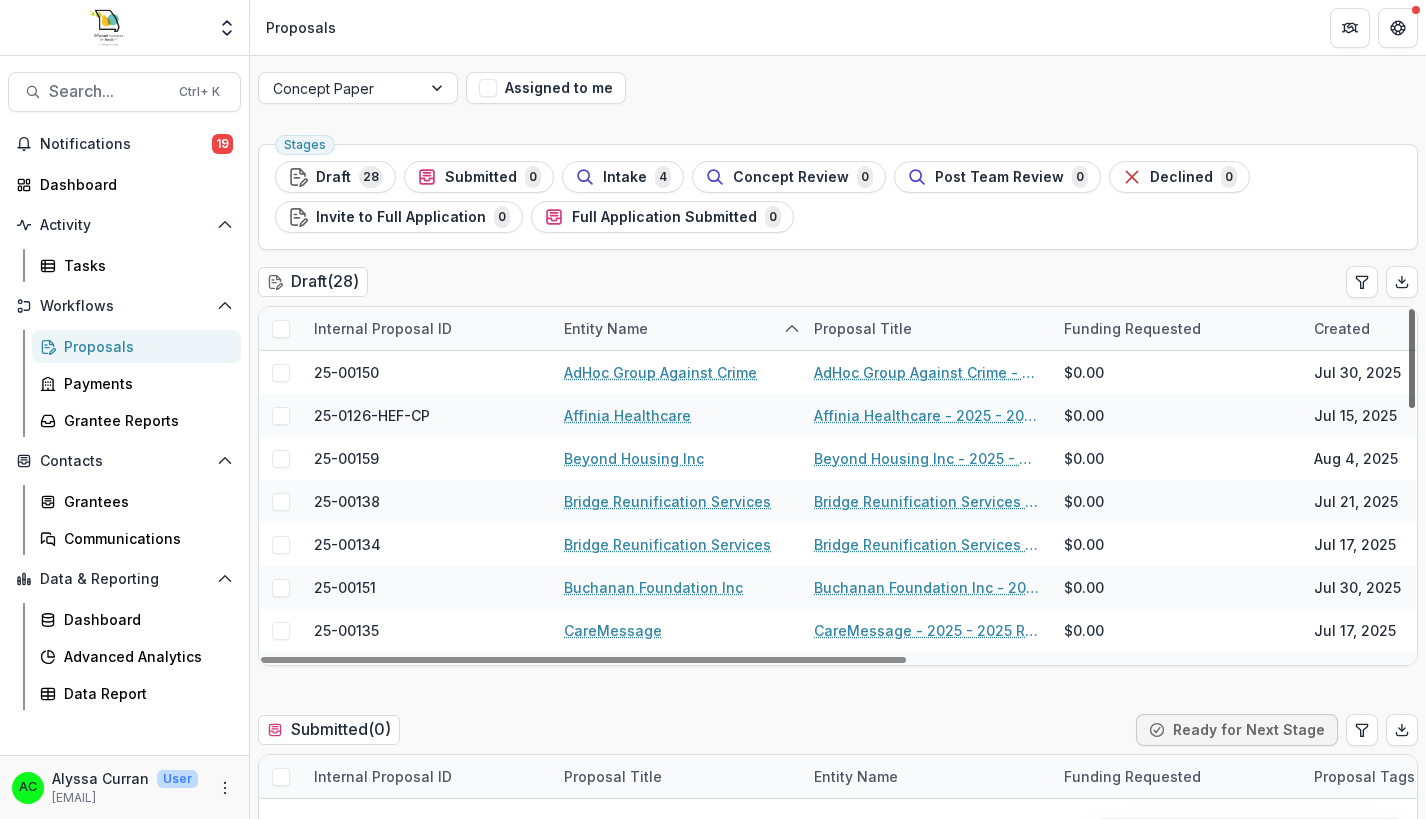 drag, startPoint x: 1402, startPoint y: 327, endPoint x: 1432, endPoint y: 223, distance: 108.24047 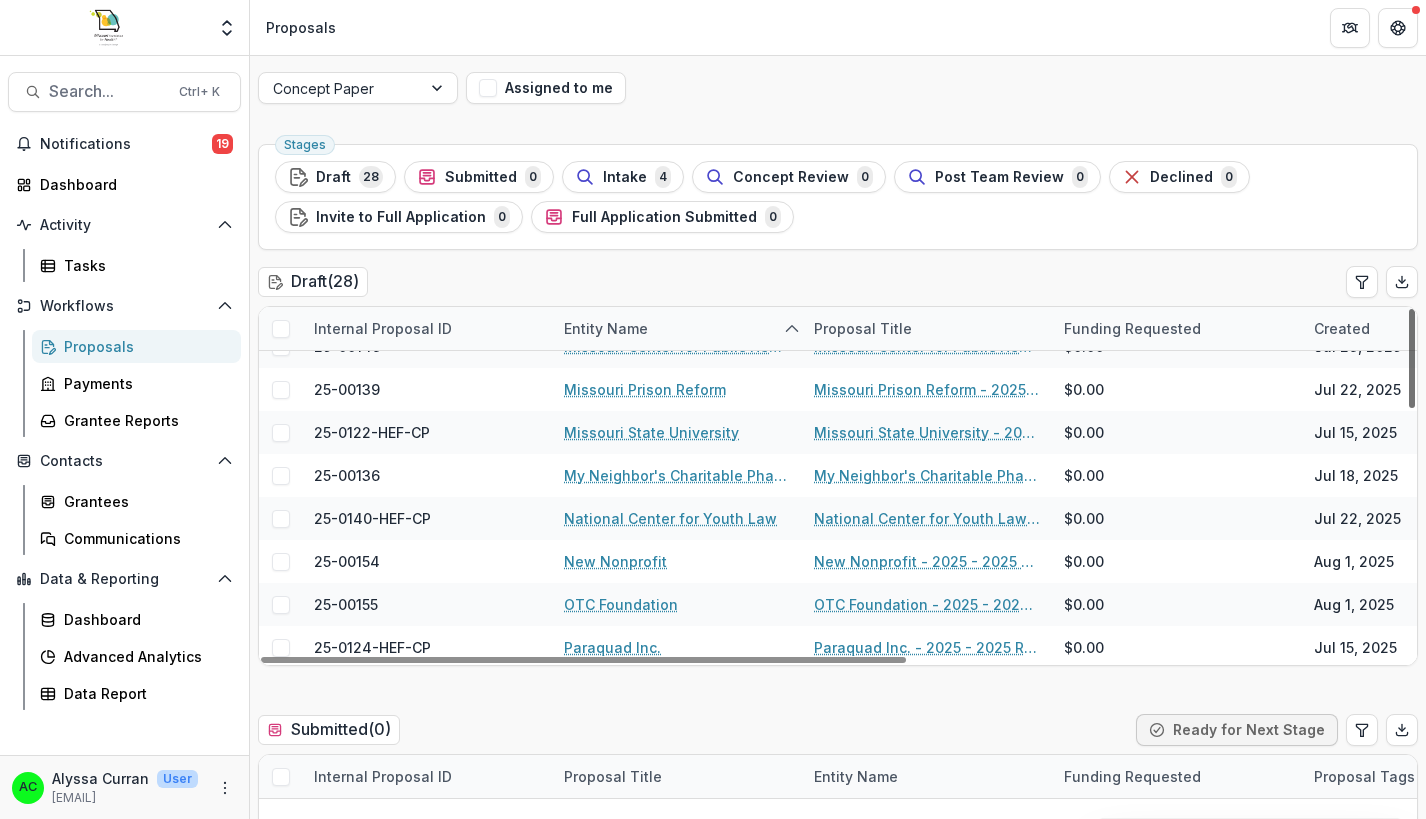 scroll, scrollTop: 579, scrollLeft: 0, axis: vertical 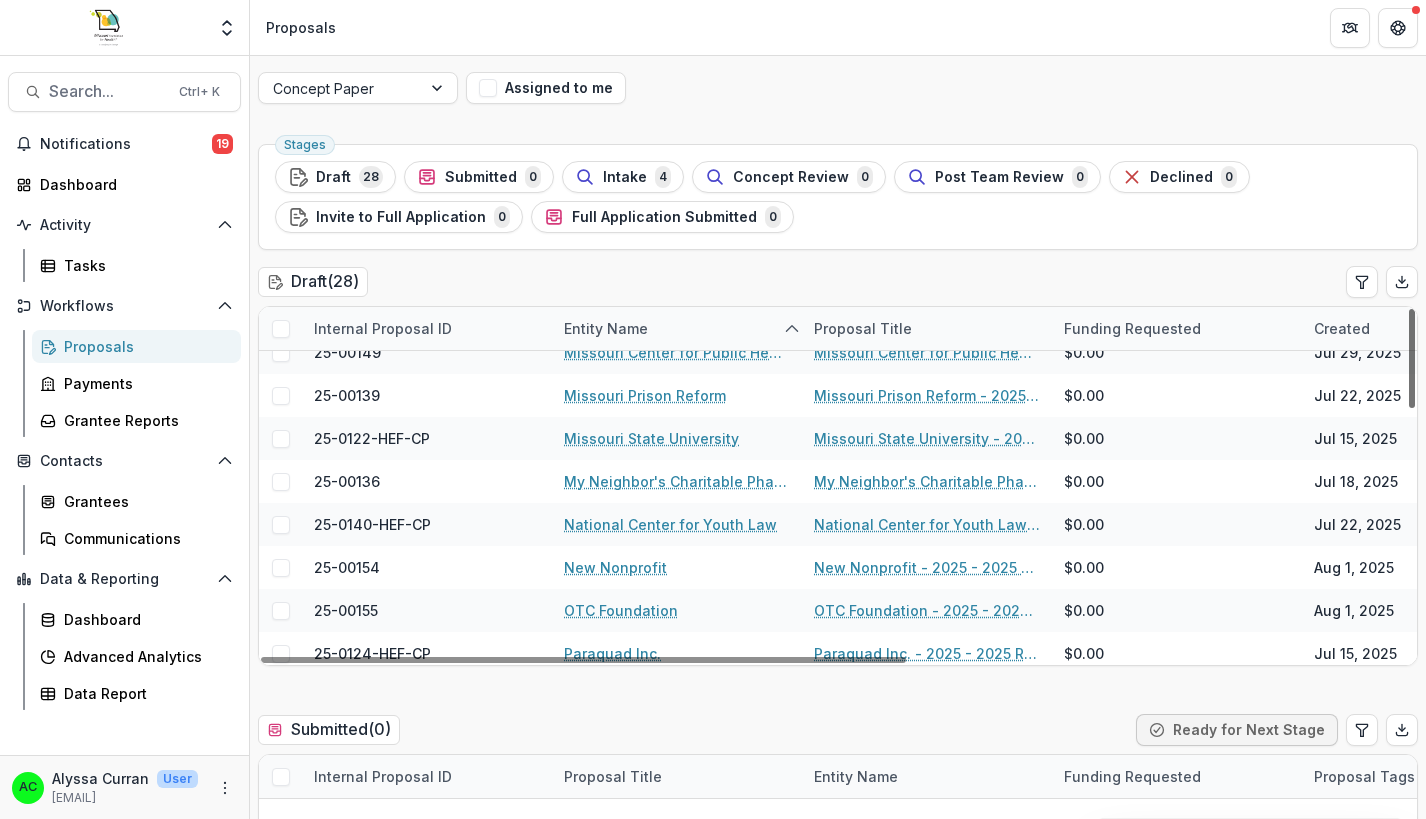 drag, startPoint x: 1407, startPoint y: 338, endPoint x: 1405, endPoint y: 498, distance: 160.0125 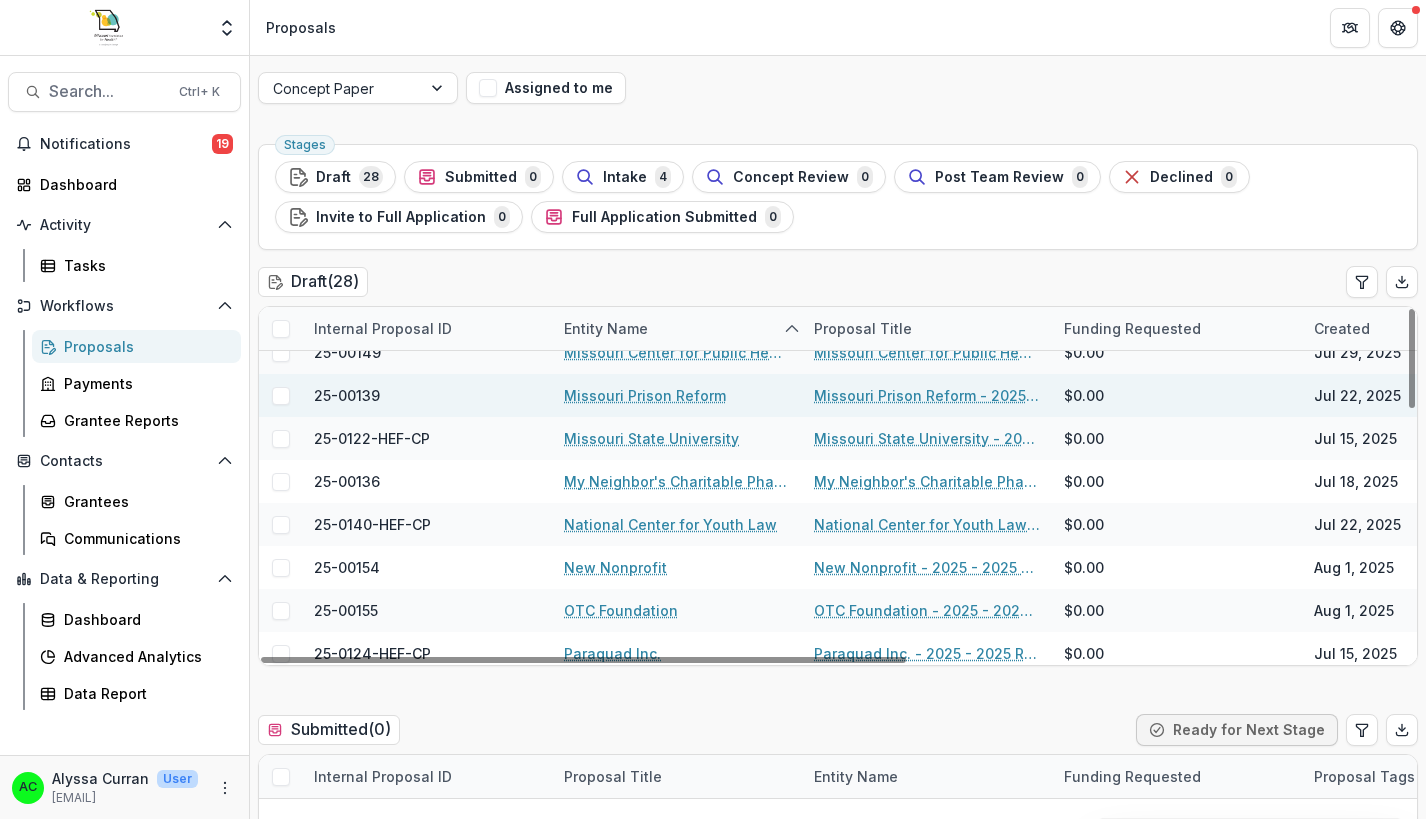 click on "Missouri Prison Reform - 2025 - 2025 Request for Concept Papers" at bounding box center [927, 395] 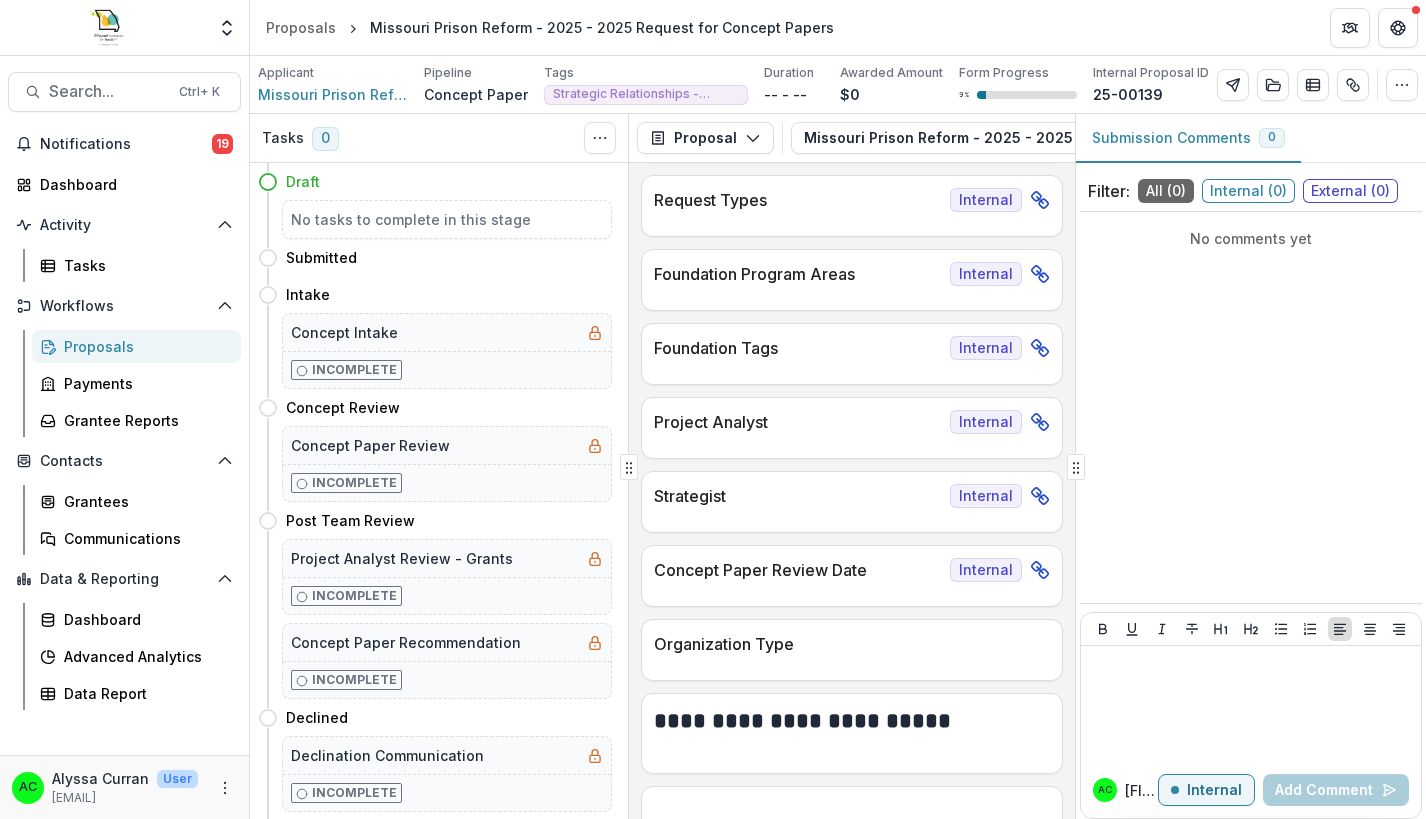scroll, scrollTop: 0, scrollLeft: 0, axis: both 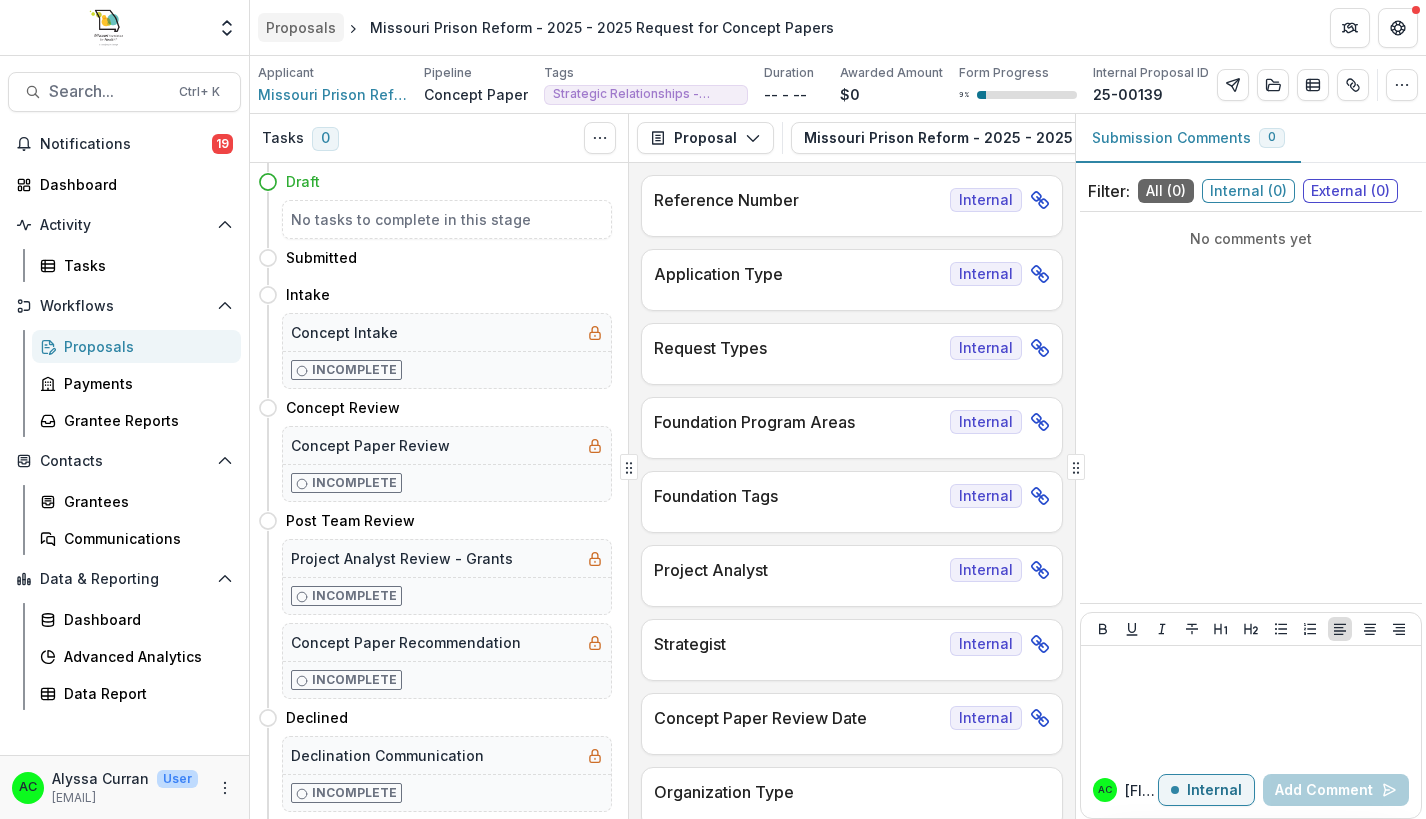 click on "Proposals" at bounding box center [301, 27] 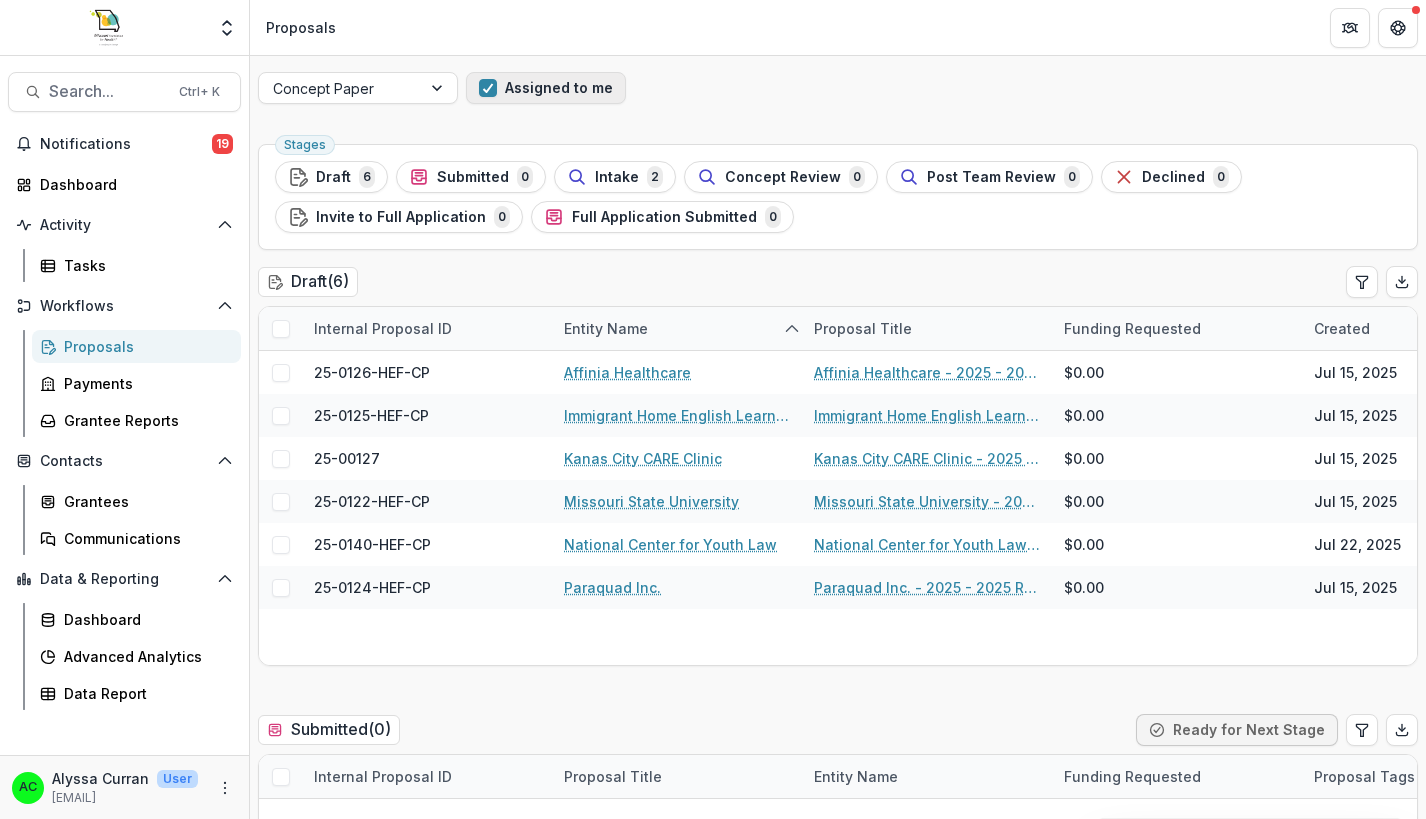 click on "Assigned to me" at bounding box center (546, 88) 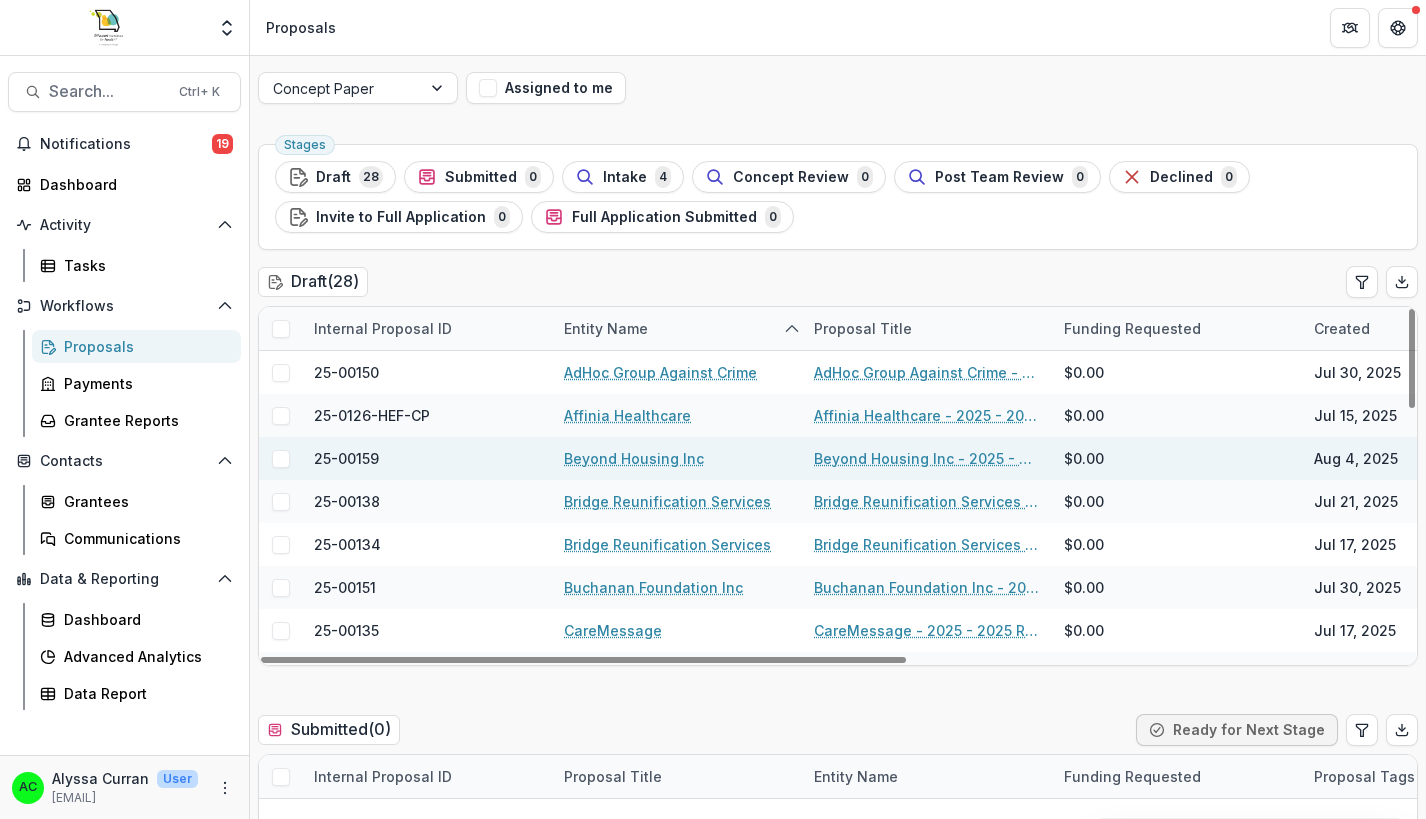 click on "Beyond Housing Inc - 2025 - 2025 Request for Concept Papers" at bounding box center (927, 458) 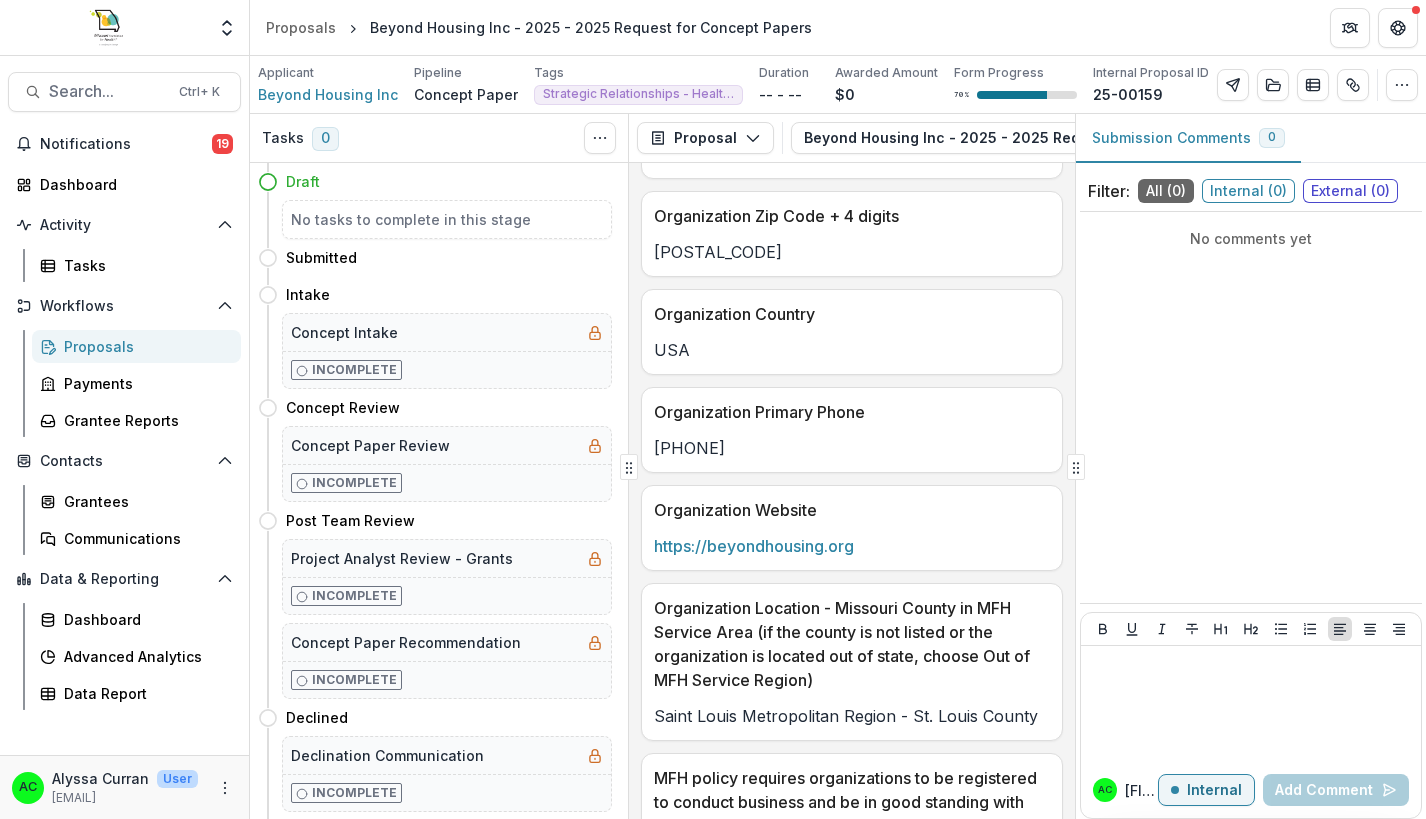 scroll, scrollTop: 0, scrollLeft: 0, axis: both 